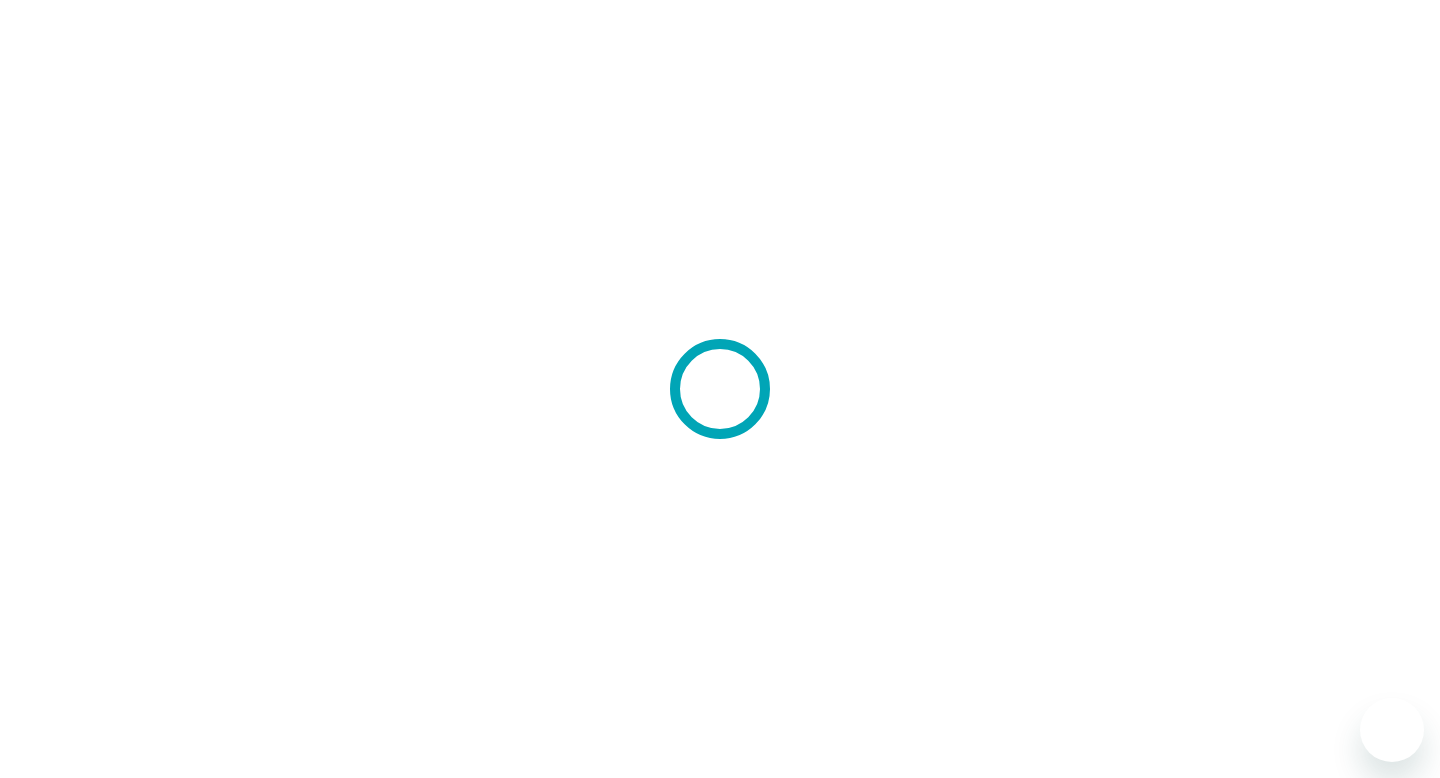 scroll, scrollTop: 0, scrollLeft: 0, axis: both 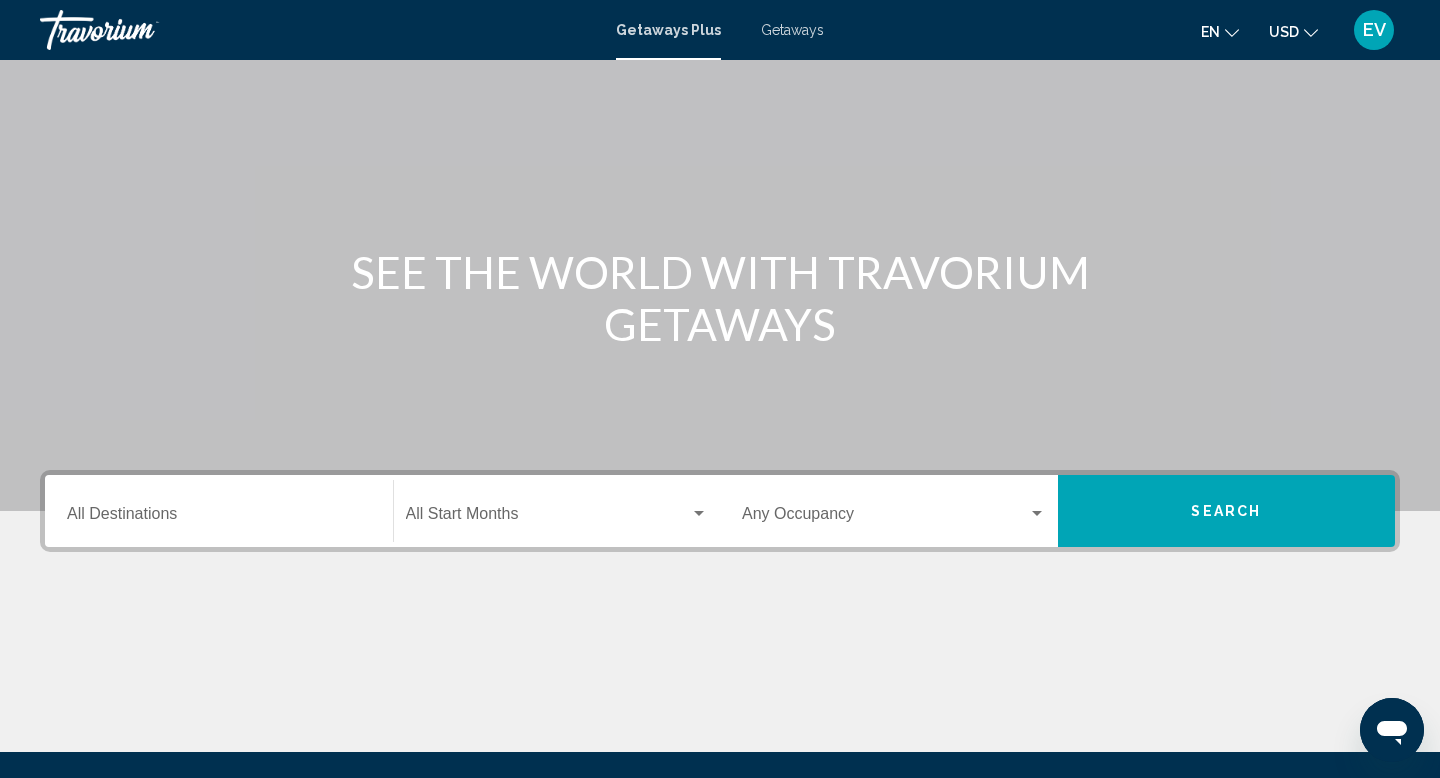 click on "Getaways" at bounding box center (792, 30) 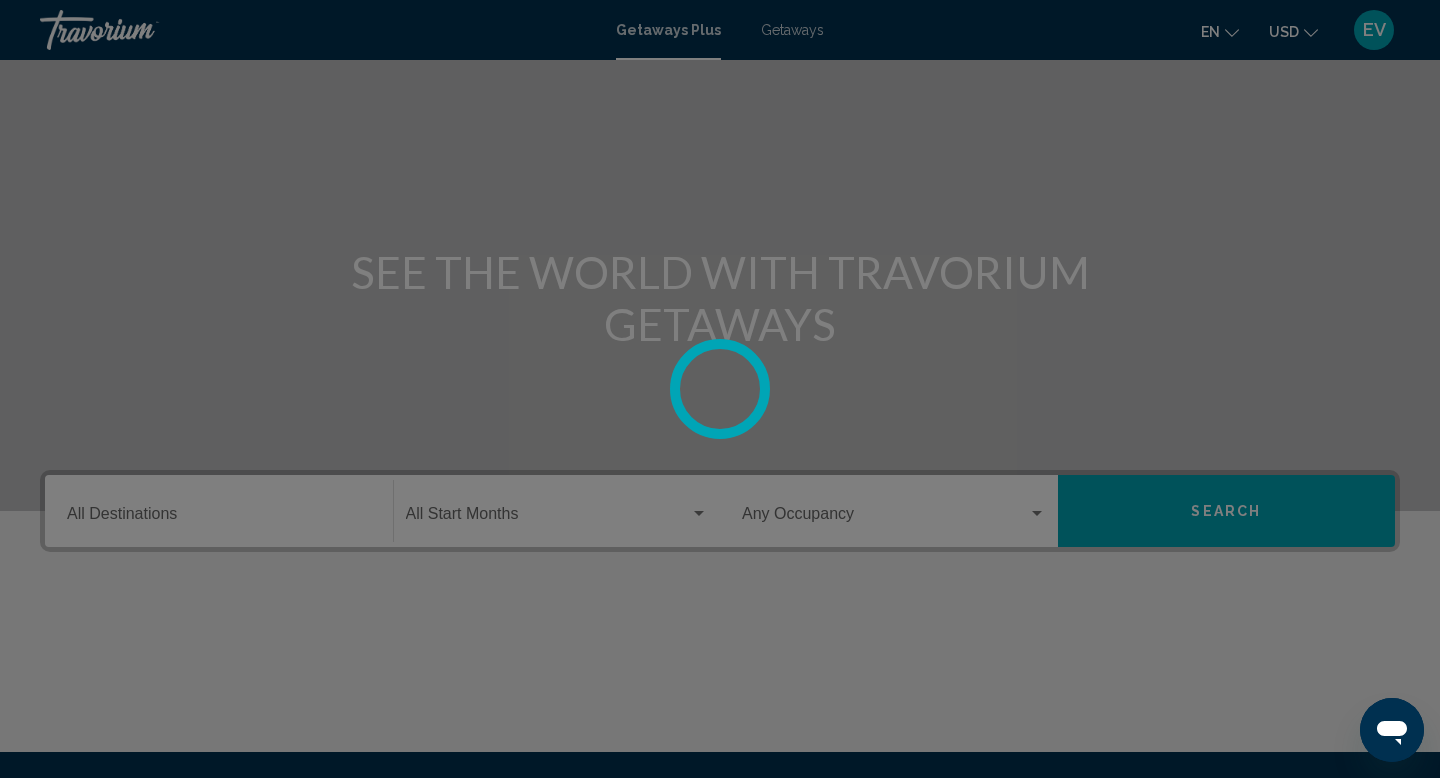 scroll, scrollTop: 0, scrollLeft: 0, axis: both 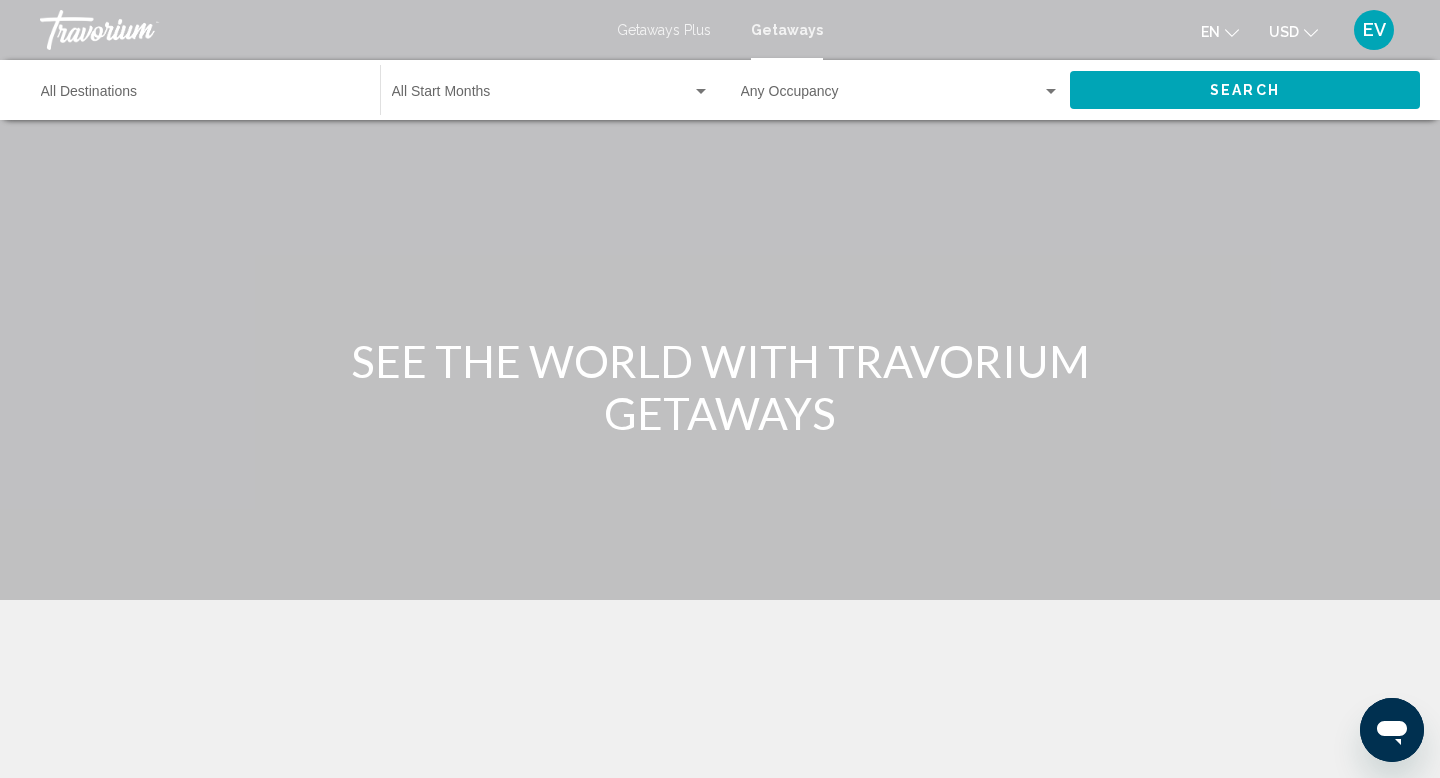 click on "Destination All Destinations" at bounding box center [200, 96] 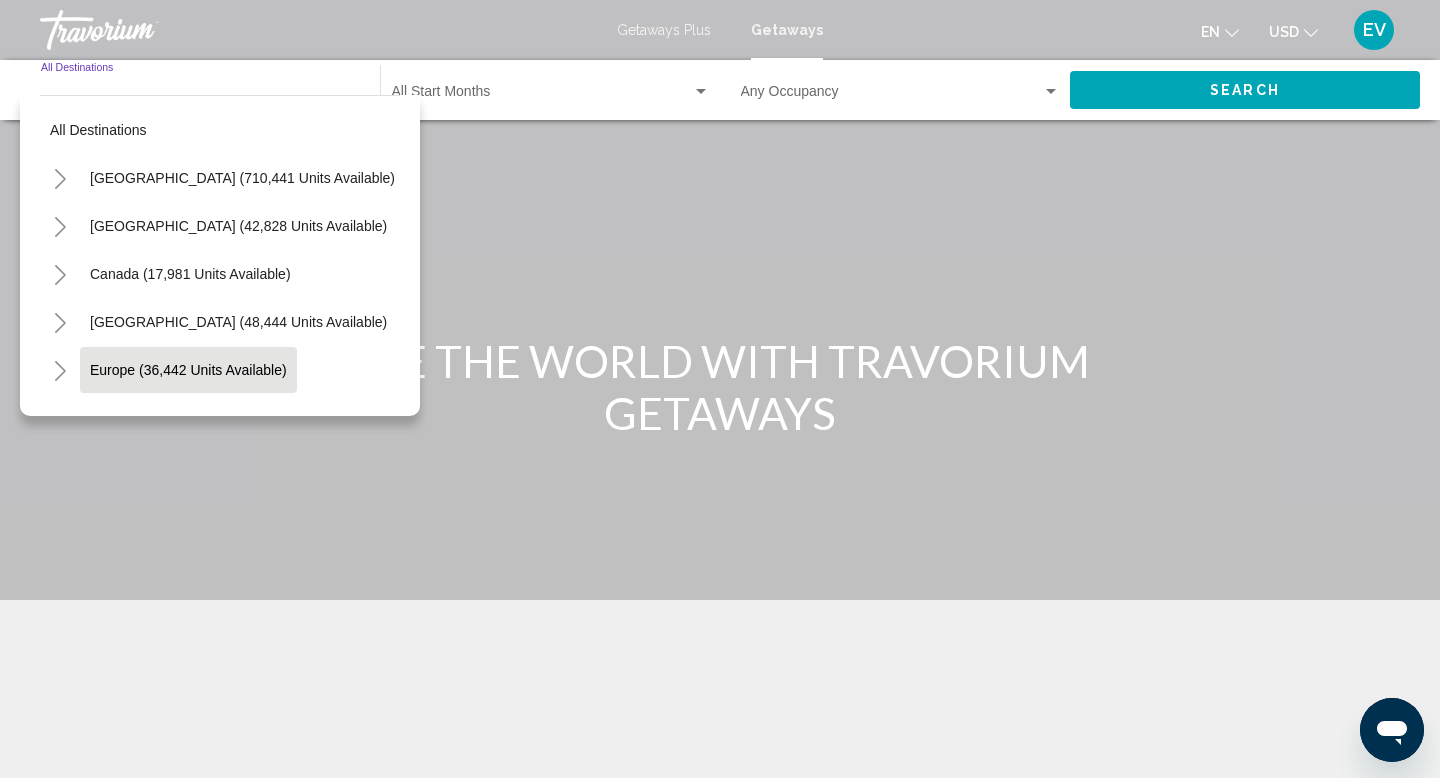 click on "Europe (36,442 units available)" at bounding box center (189, 418) 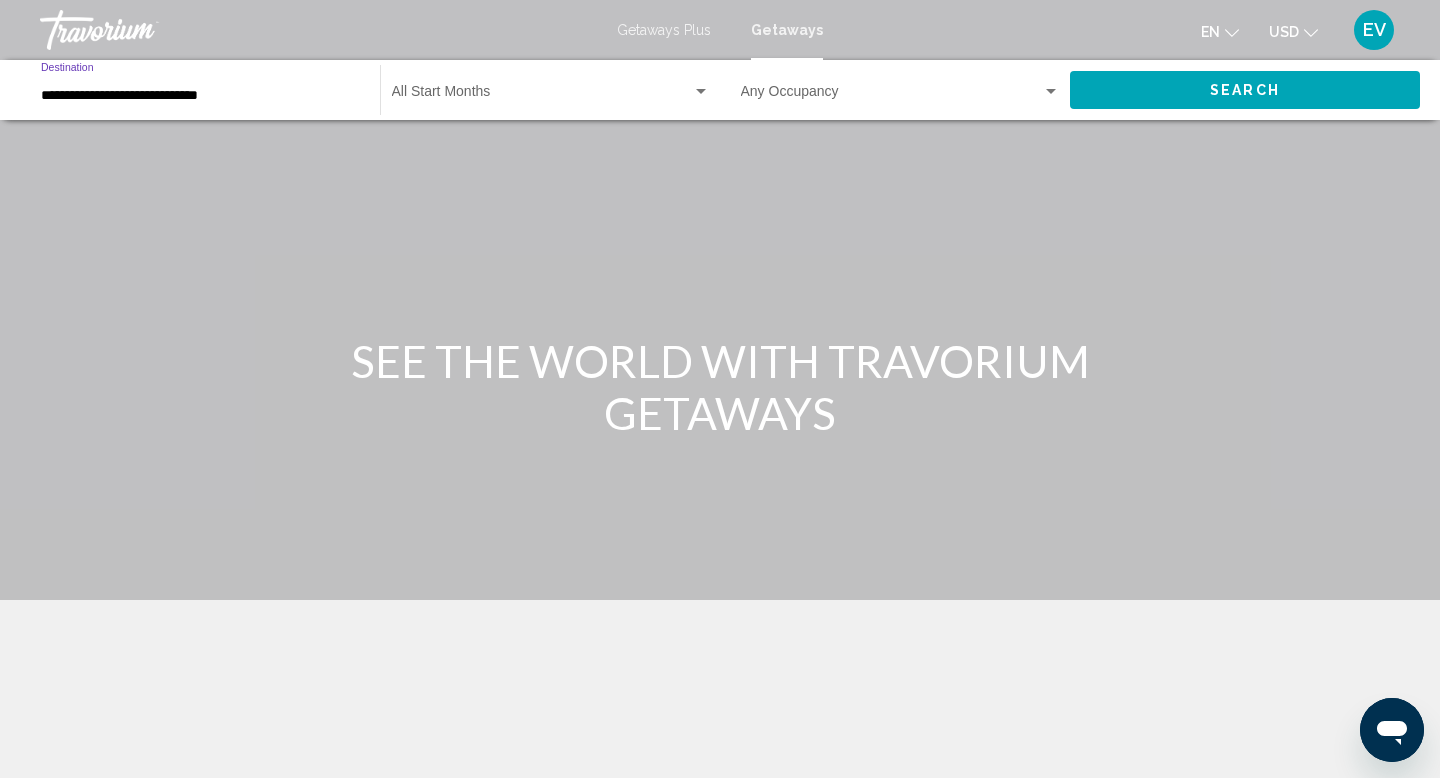 click at bounding box center [542, 96] 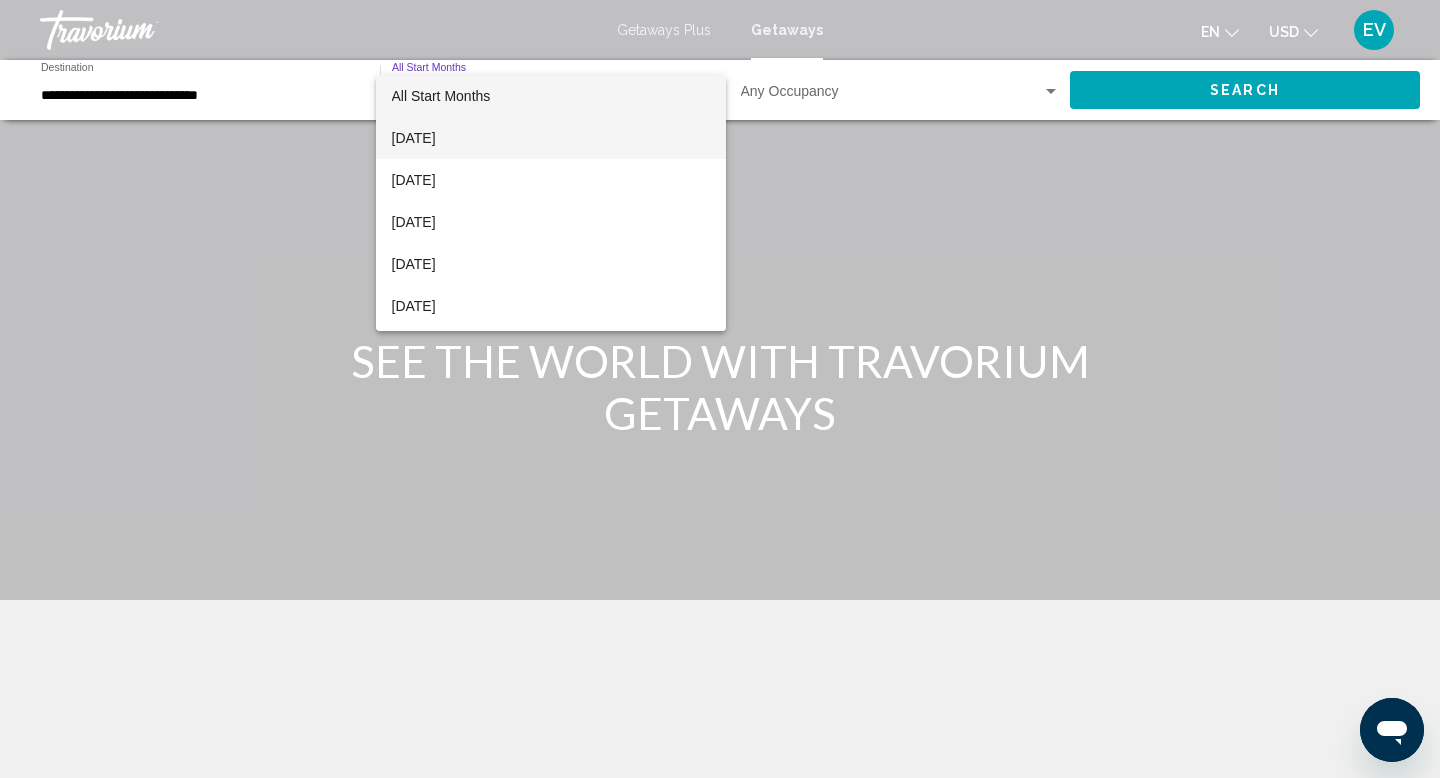 click on "[DATE]" at bounding box center (551, 138) 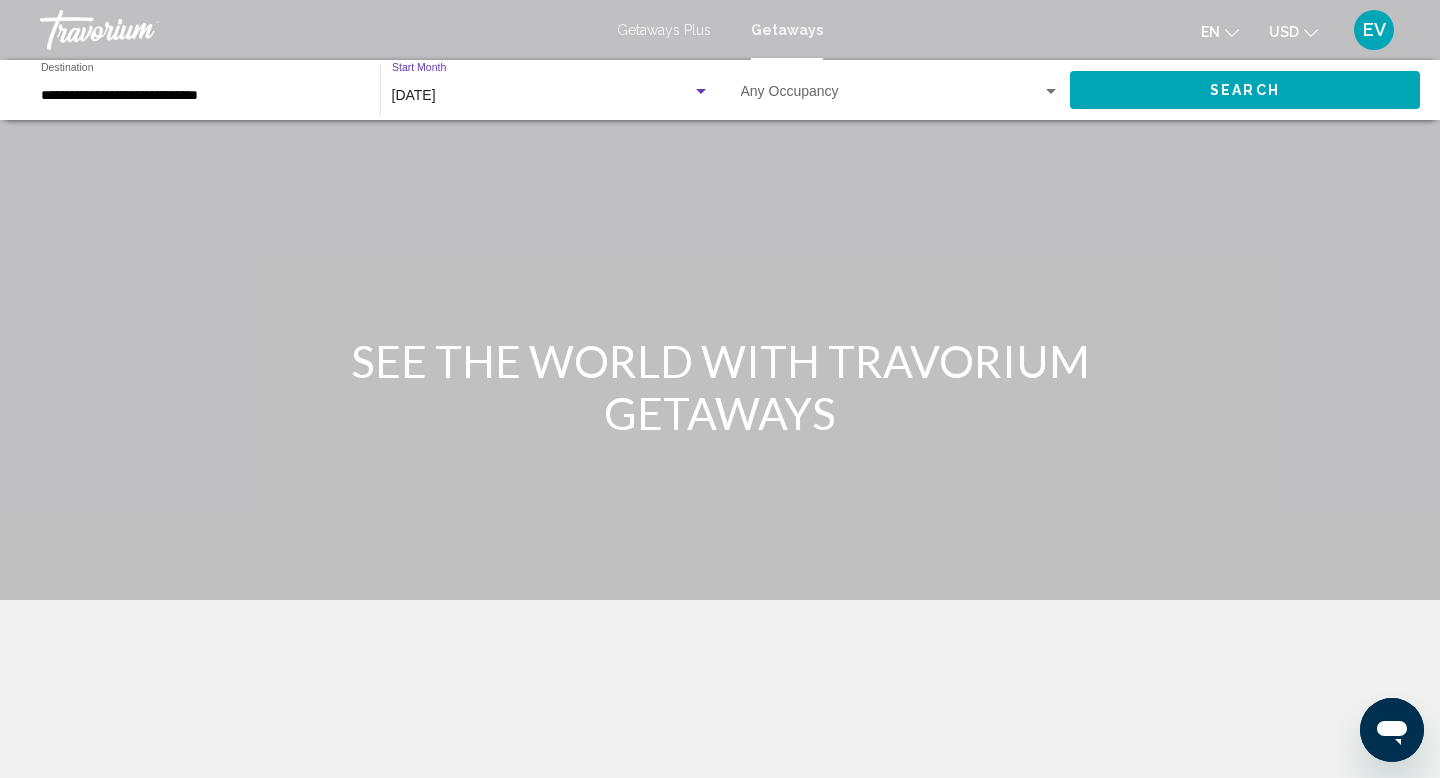 click on "Search" at bounding box center [1245, 89] 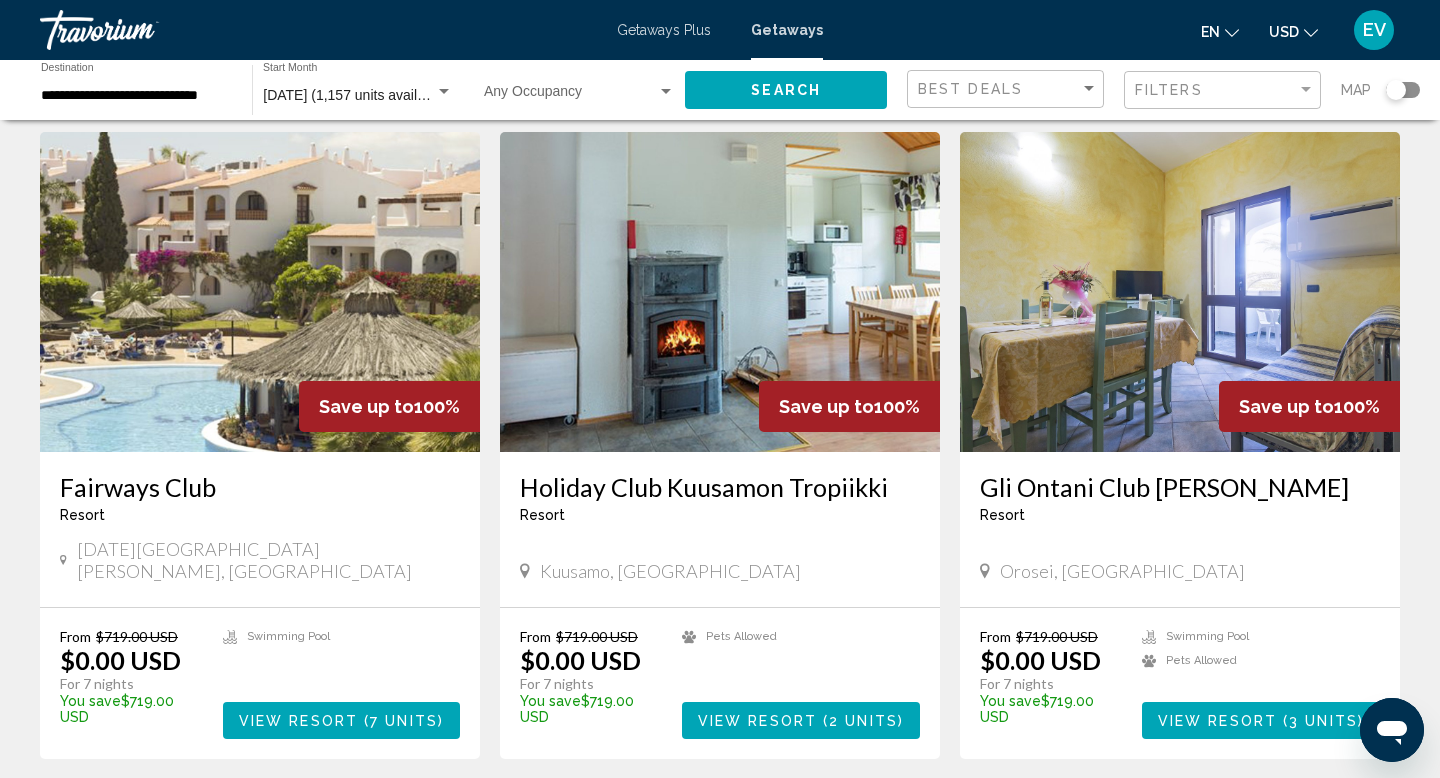 scroll, scrollTop: 2060, scrollLeft: 0, axis: vertical 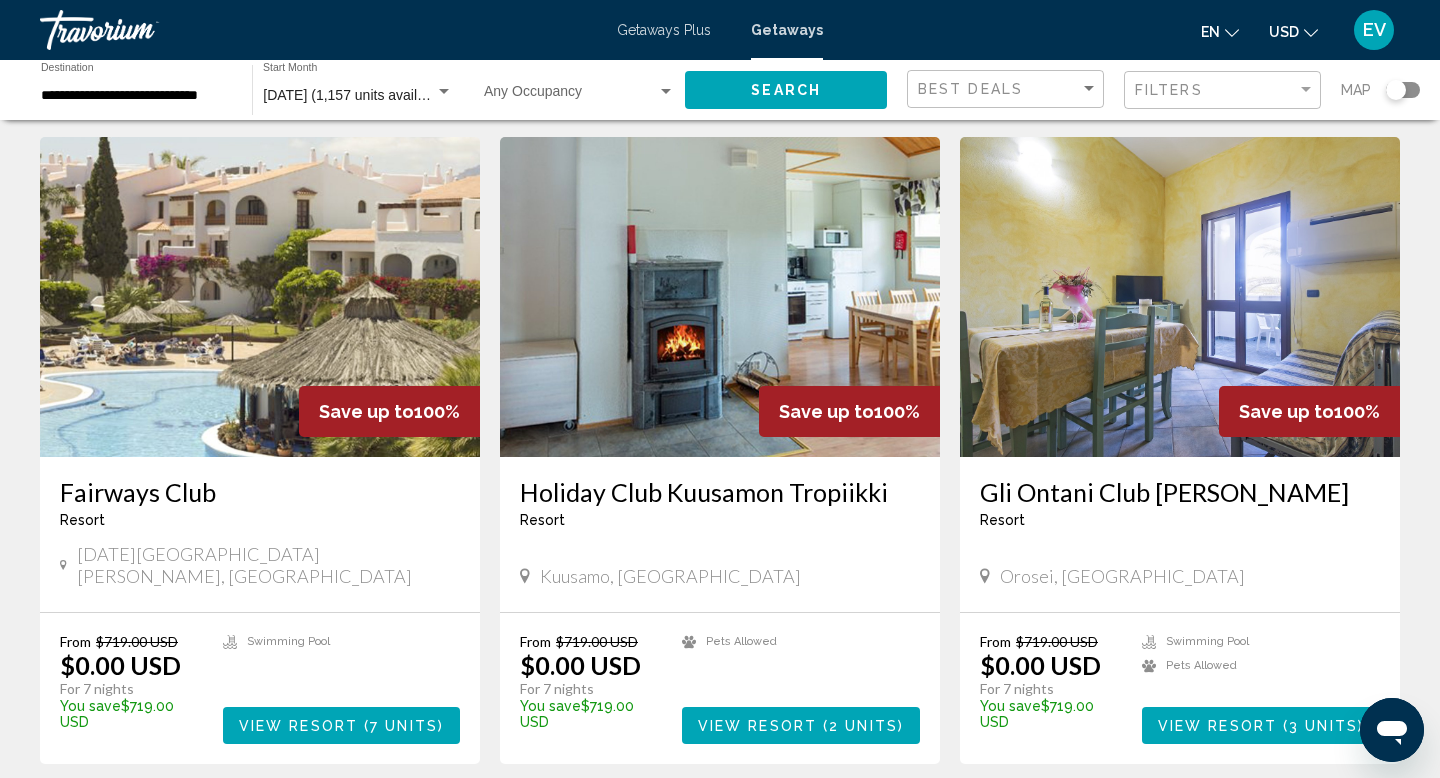 click on "View Resort" at bounding box center [1217, 726] 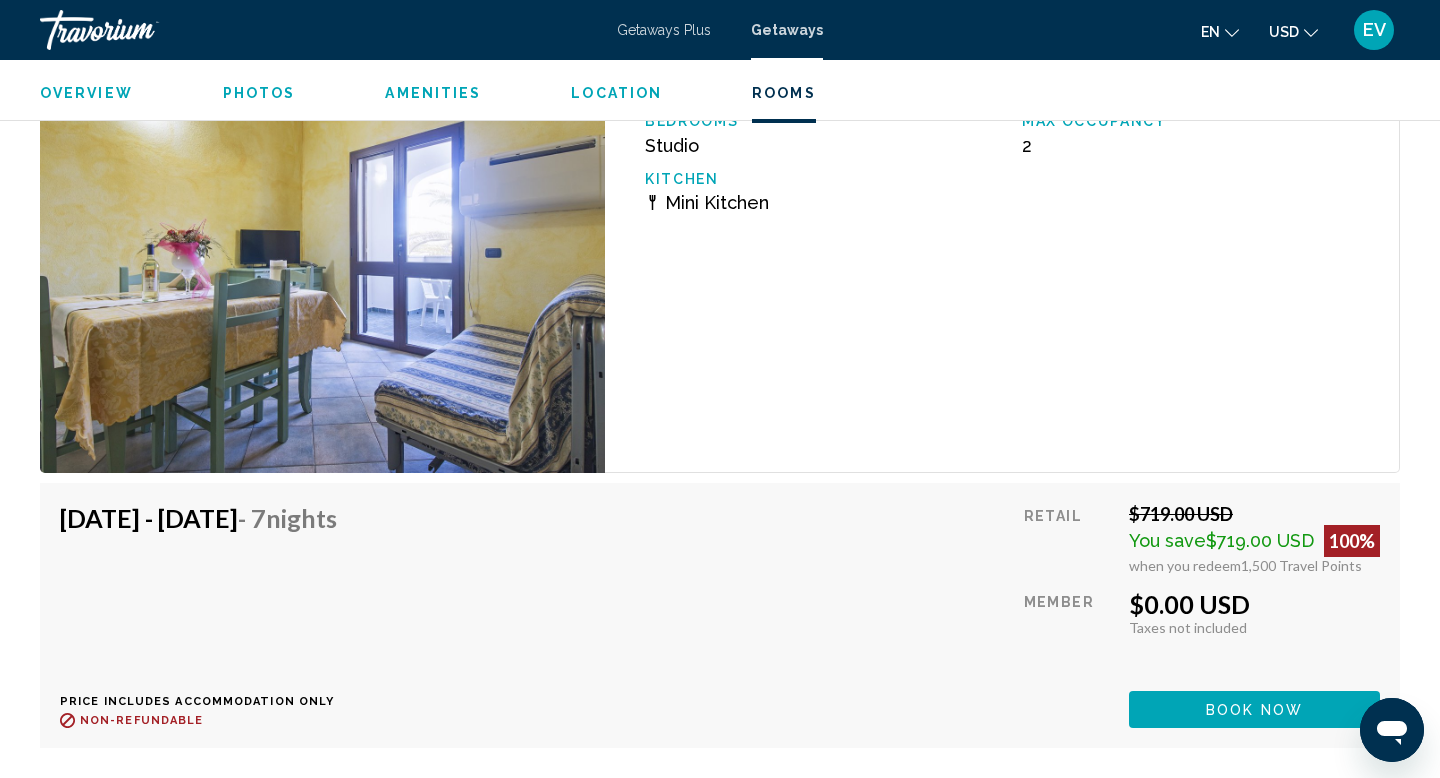 scroll, scrollTop: 3868, scrollLeft: 0, axis: vertical 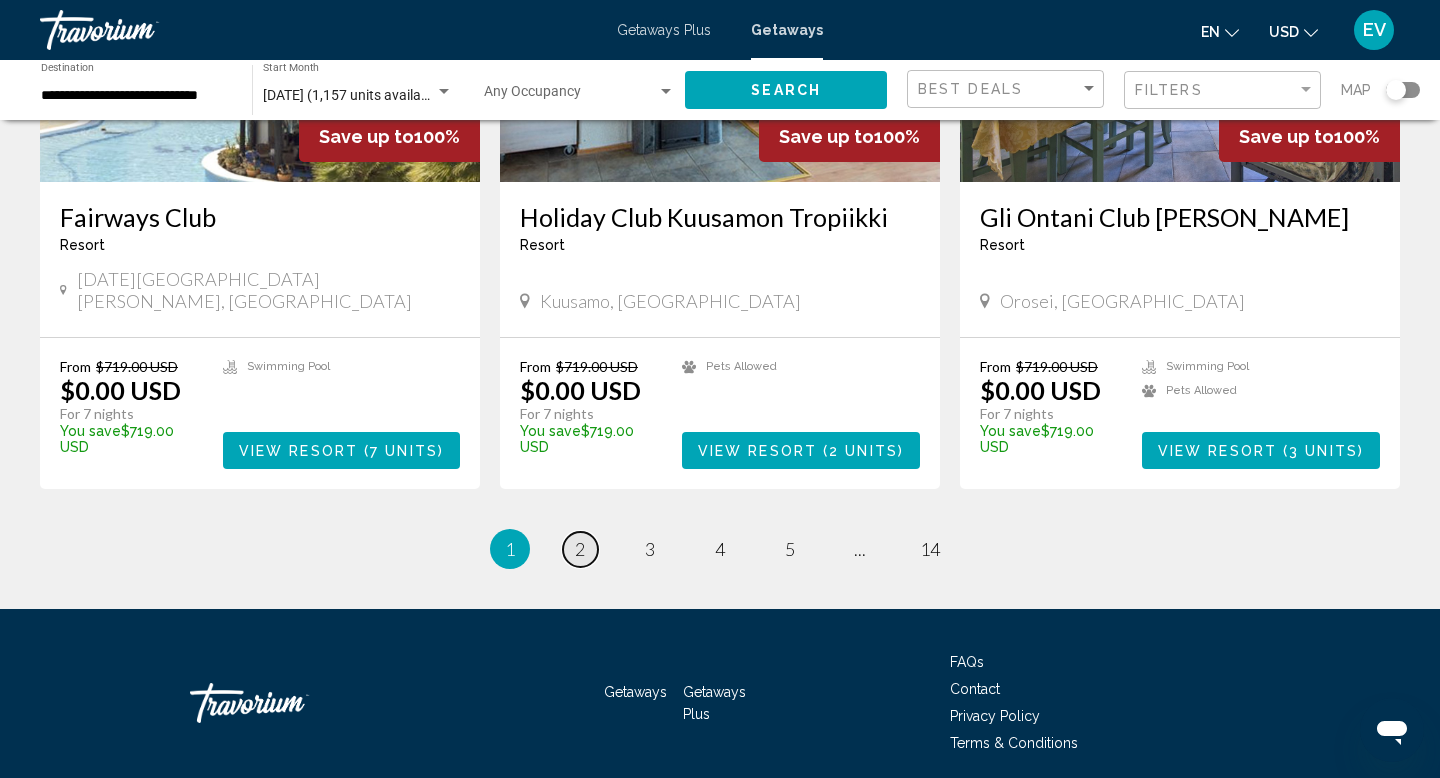 click on "page  2" at bounding box center (580, 549) 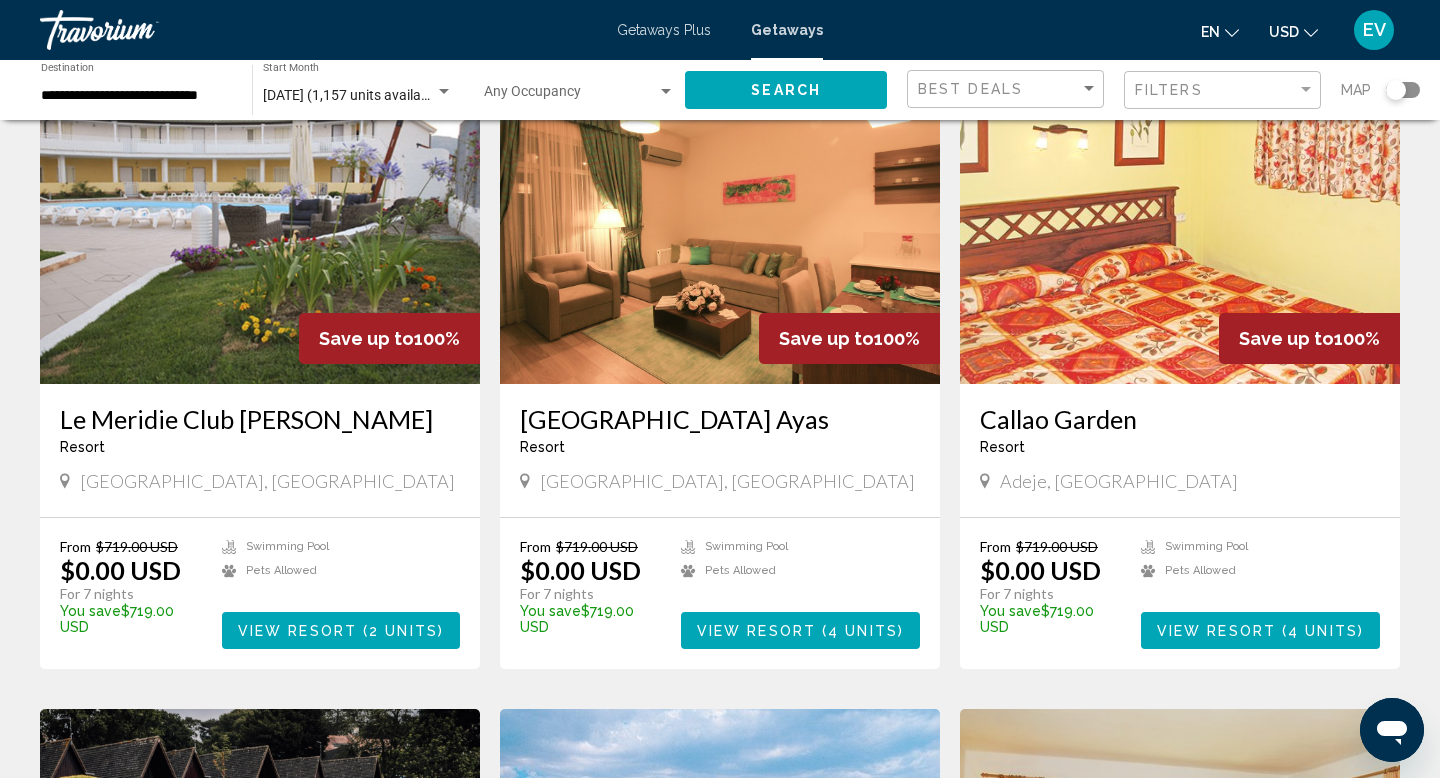 scroll, scrollTop: 795, scrollLeft: 0, axis: vertical 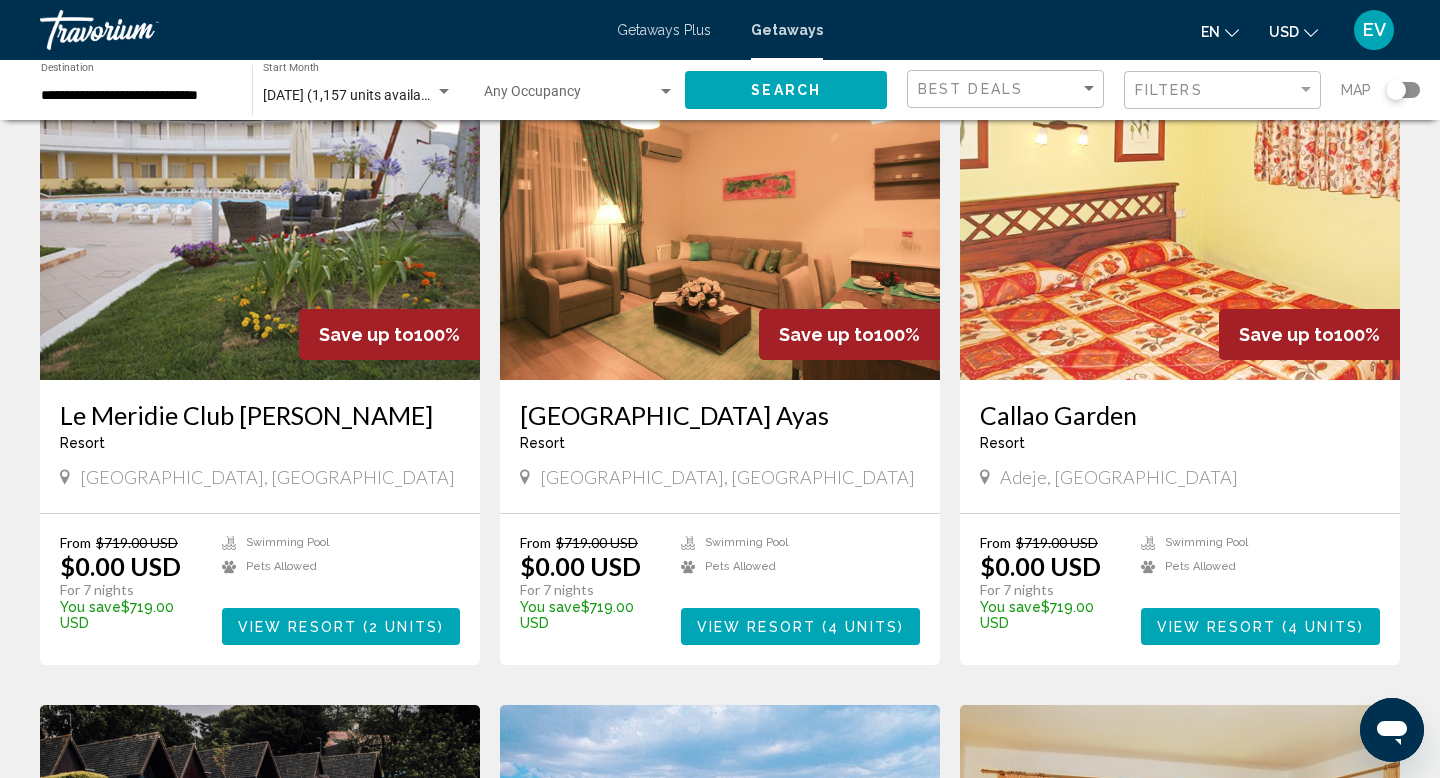 click on "Le Meridie Club [PERSON_NAME]" at bounding box center (260, 415) 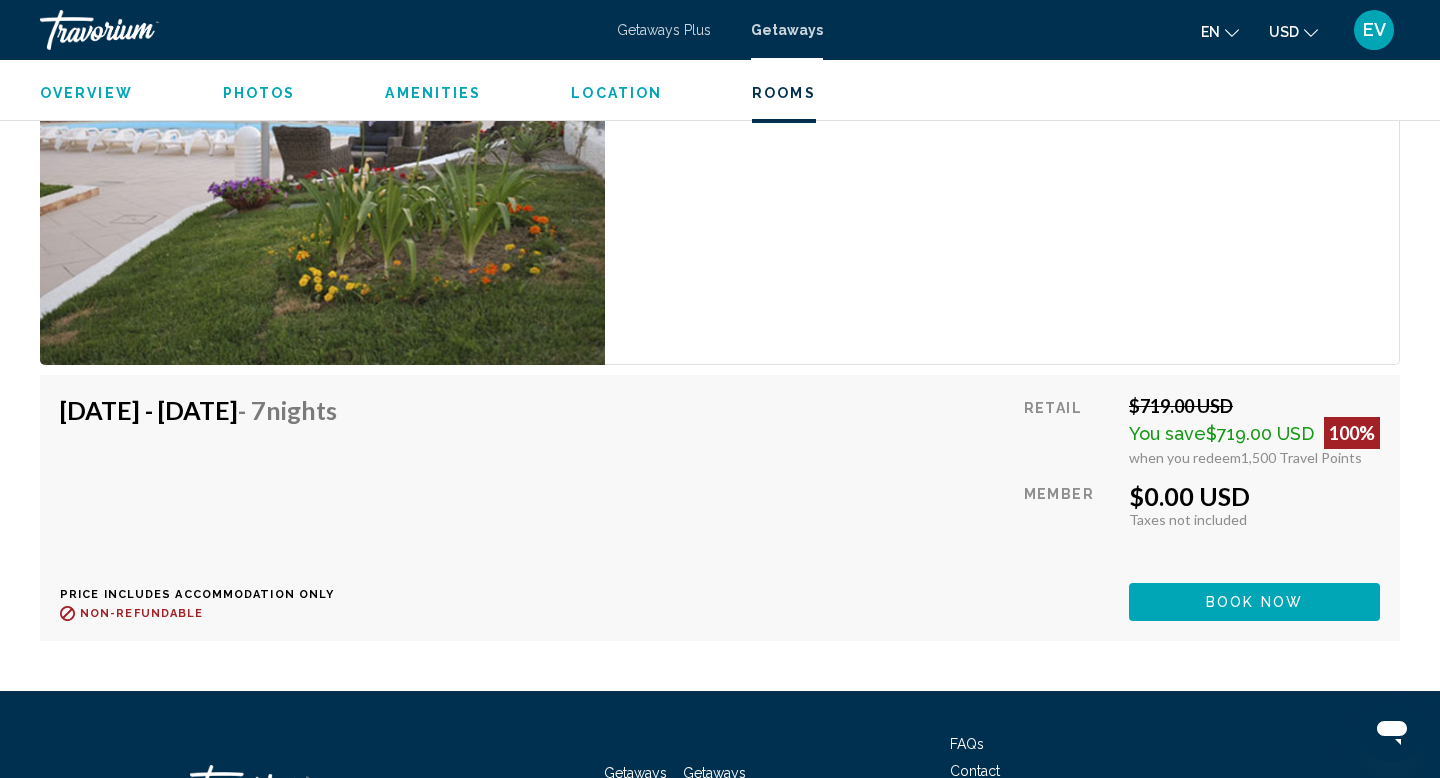 scroll, scrollTop: 3133, scrollLeft: 0, axis: vertical 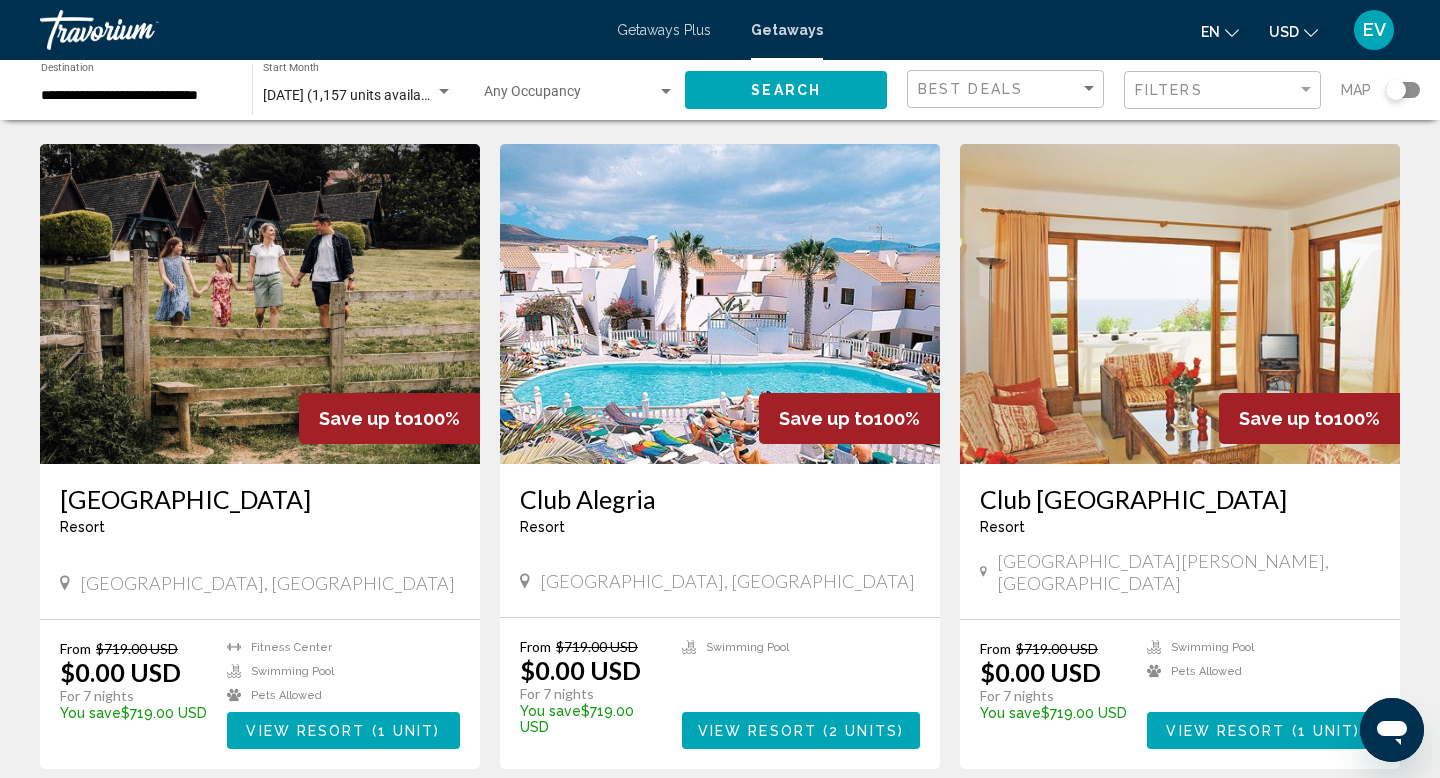 click on "View Resort    ( 1 unit )" at bounding box center [343, 730] 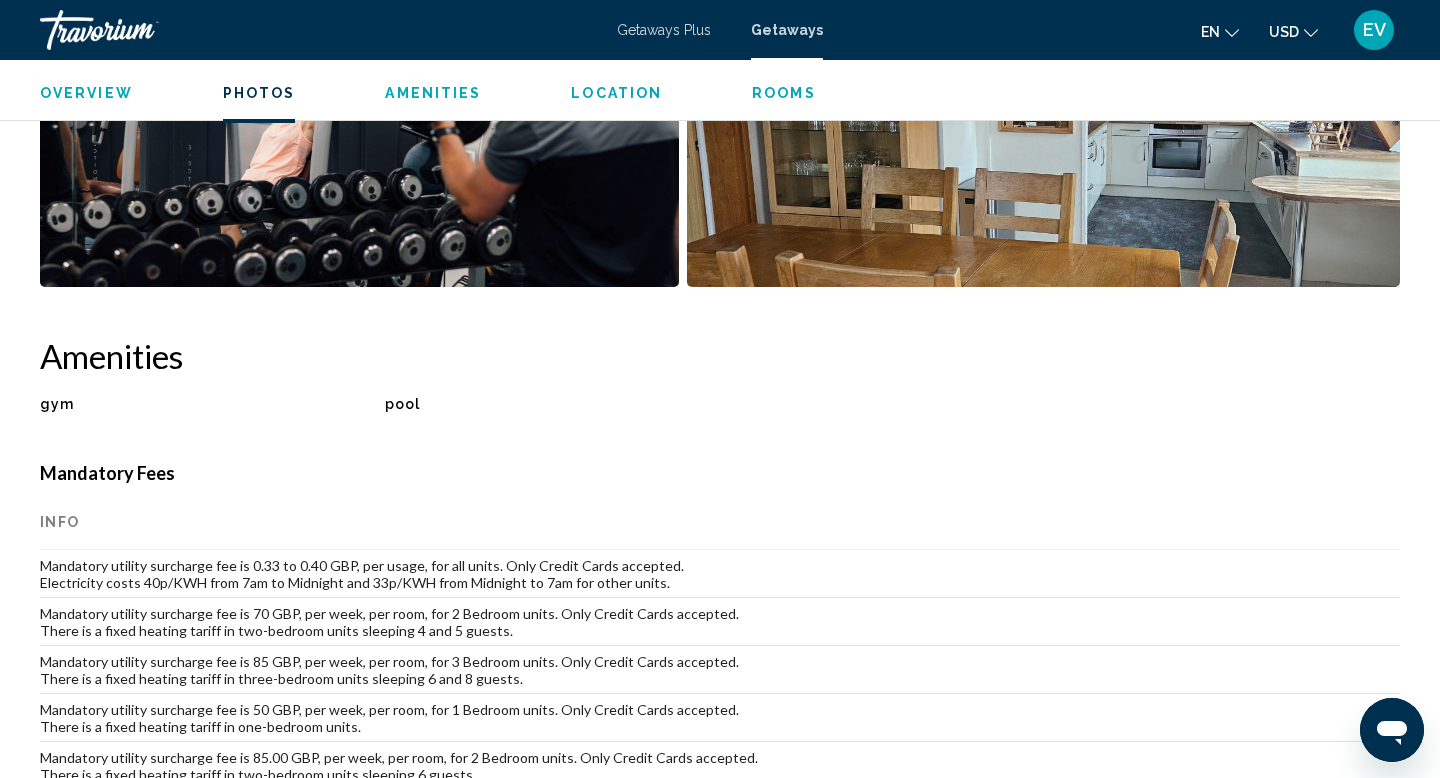 scroll, scrollTop: 1292, scrollLeft: 0, axis: vertical 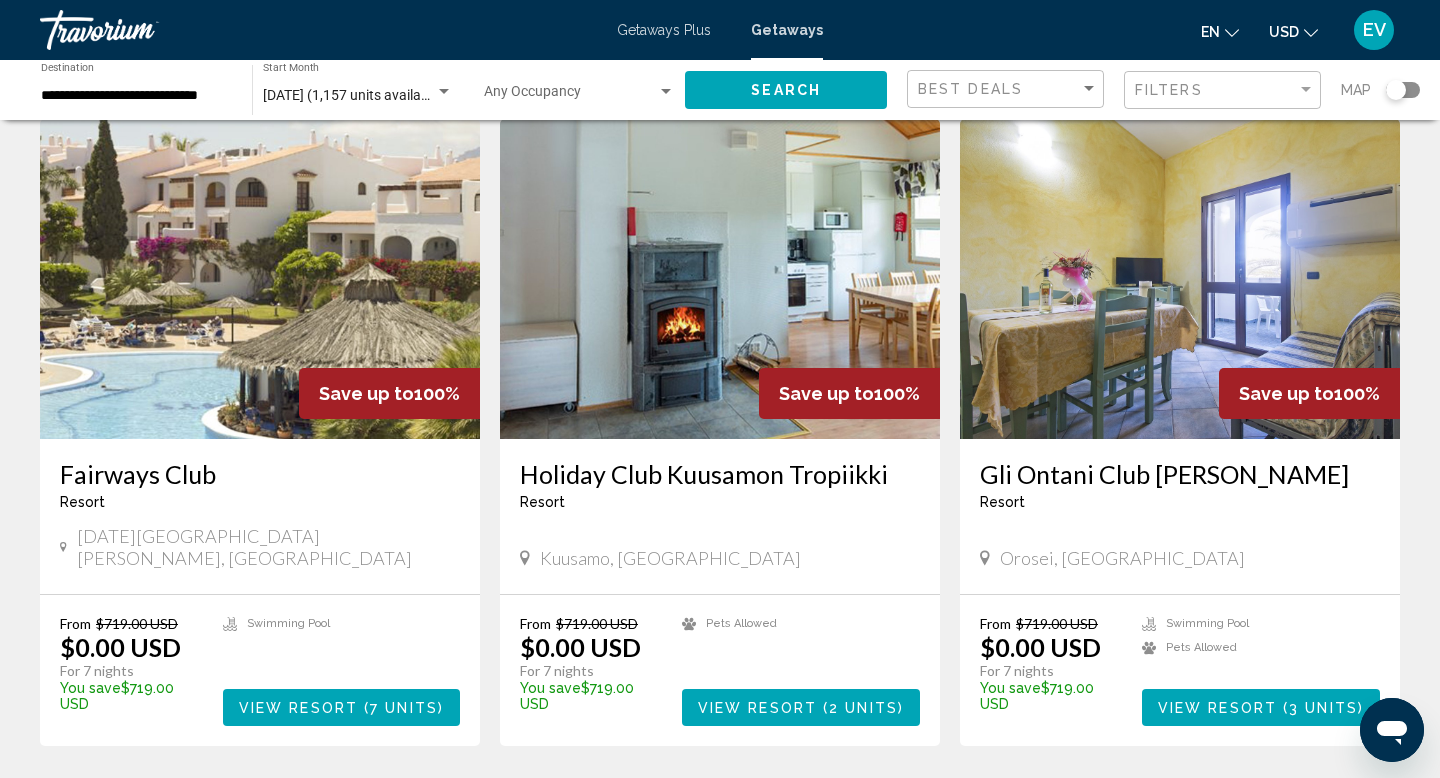 click on "2" at bounding box center [580, 806] 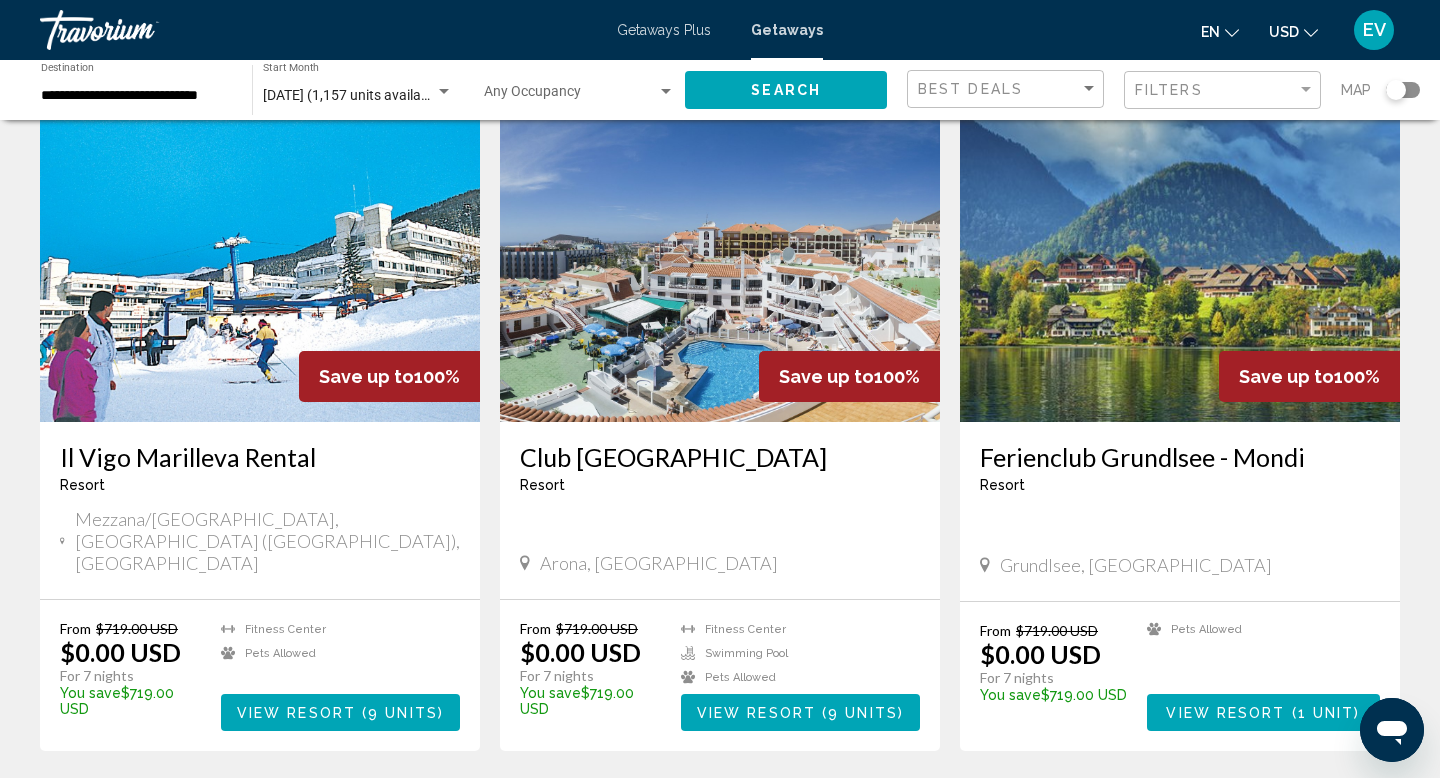 scroll, scrollTop: 2059, scrollLeft: 0, axis: vertical 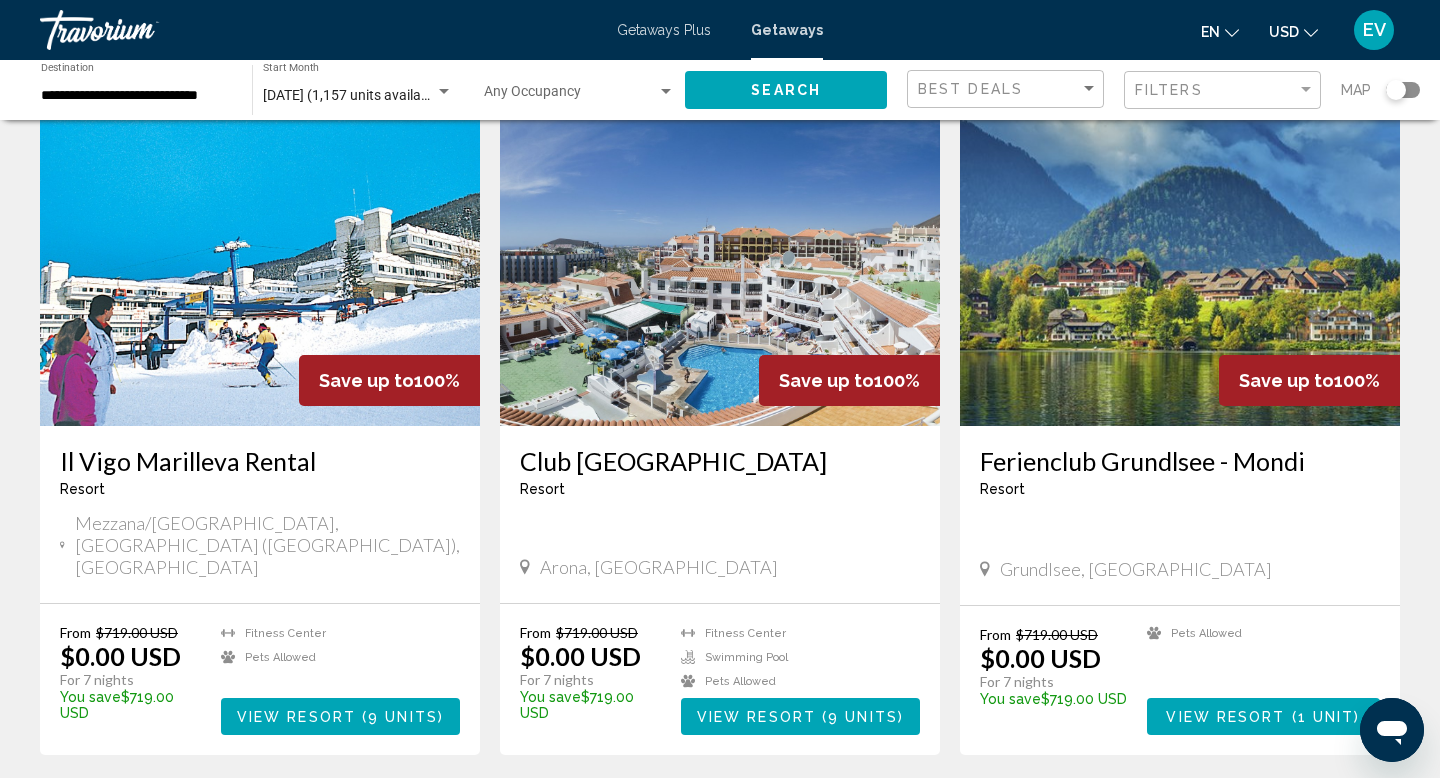 click on "View Resort" at bounding box center [1225, 717] 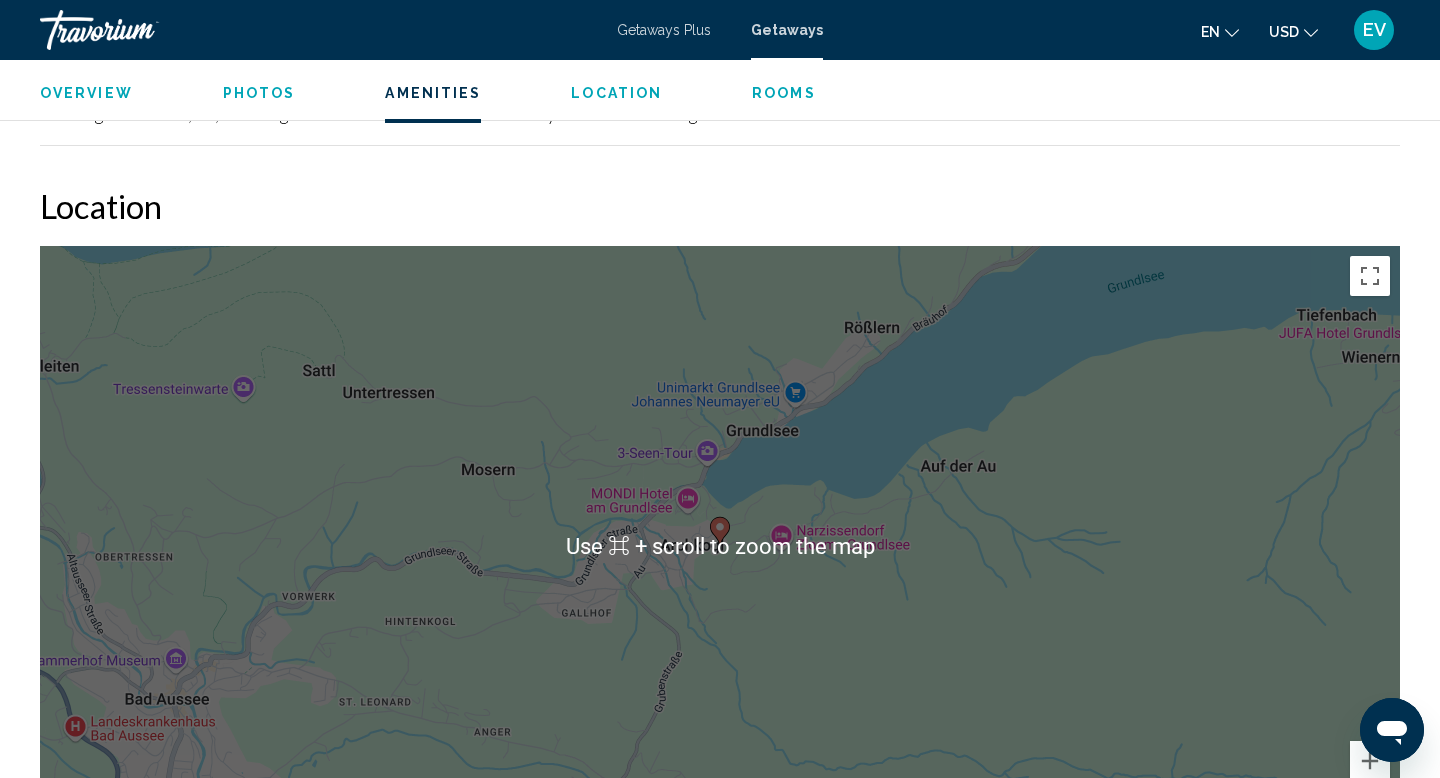 scroll, scrollTop: 3025, scrollLeft: 0, axis: vertical 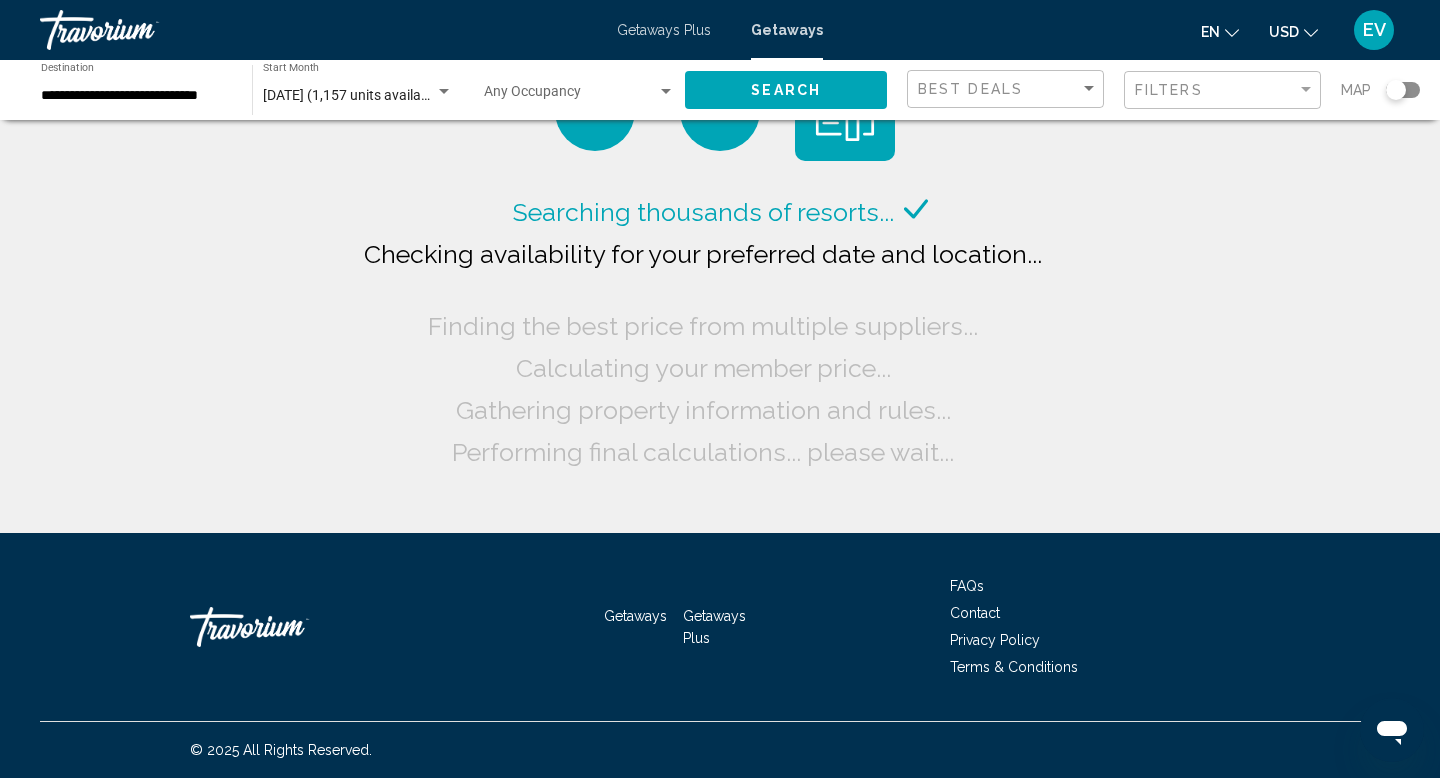 click on "Occupancy Any Occupancy" 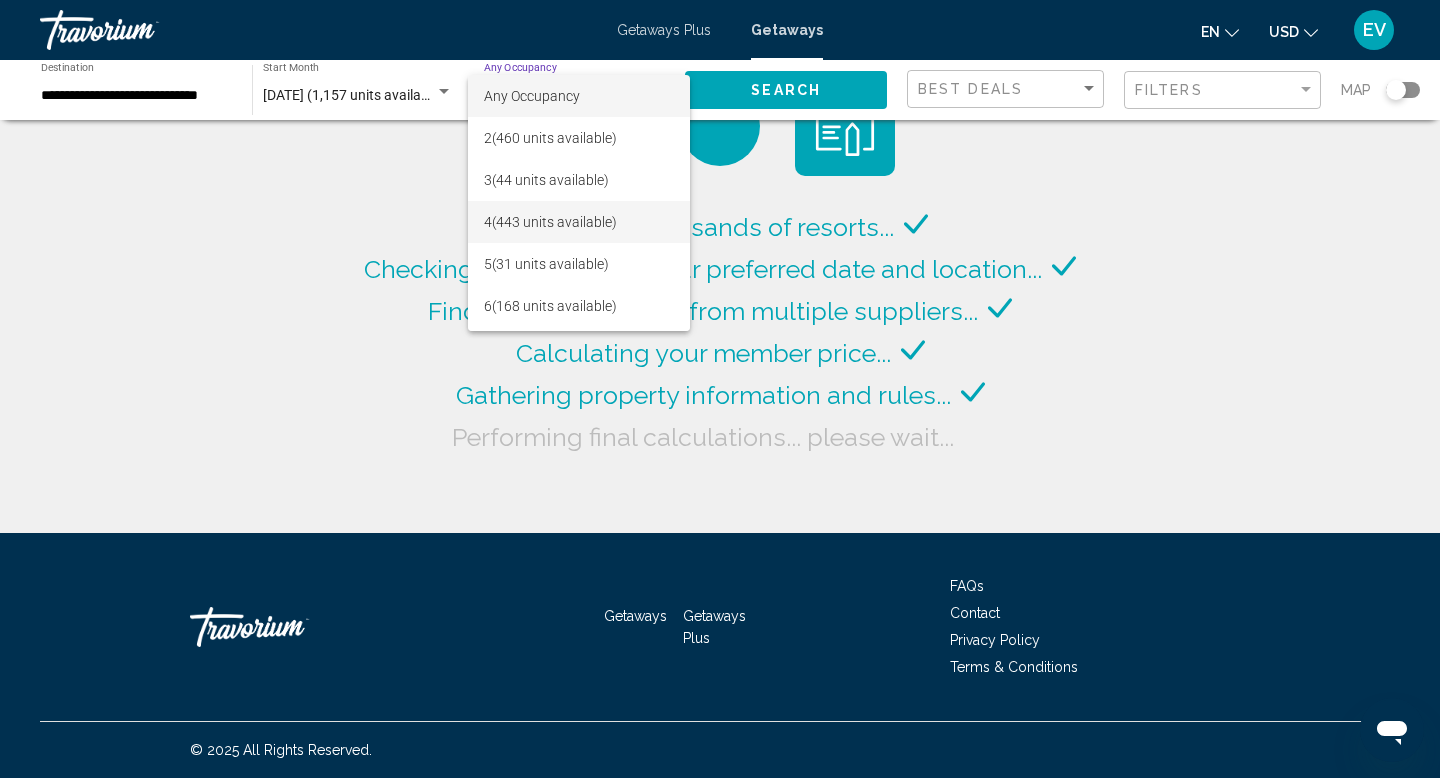 click on "4  (443 units available)" at bounding box center [579, 222] 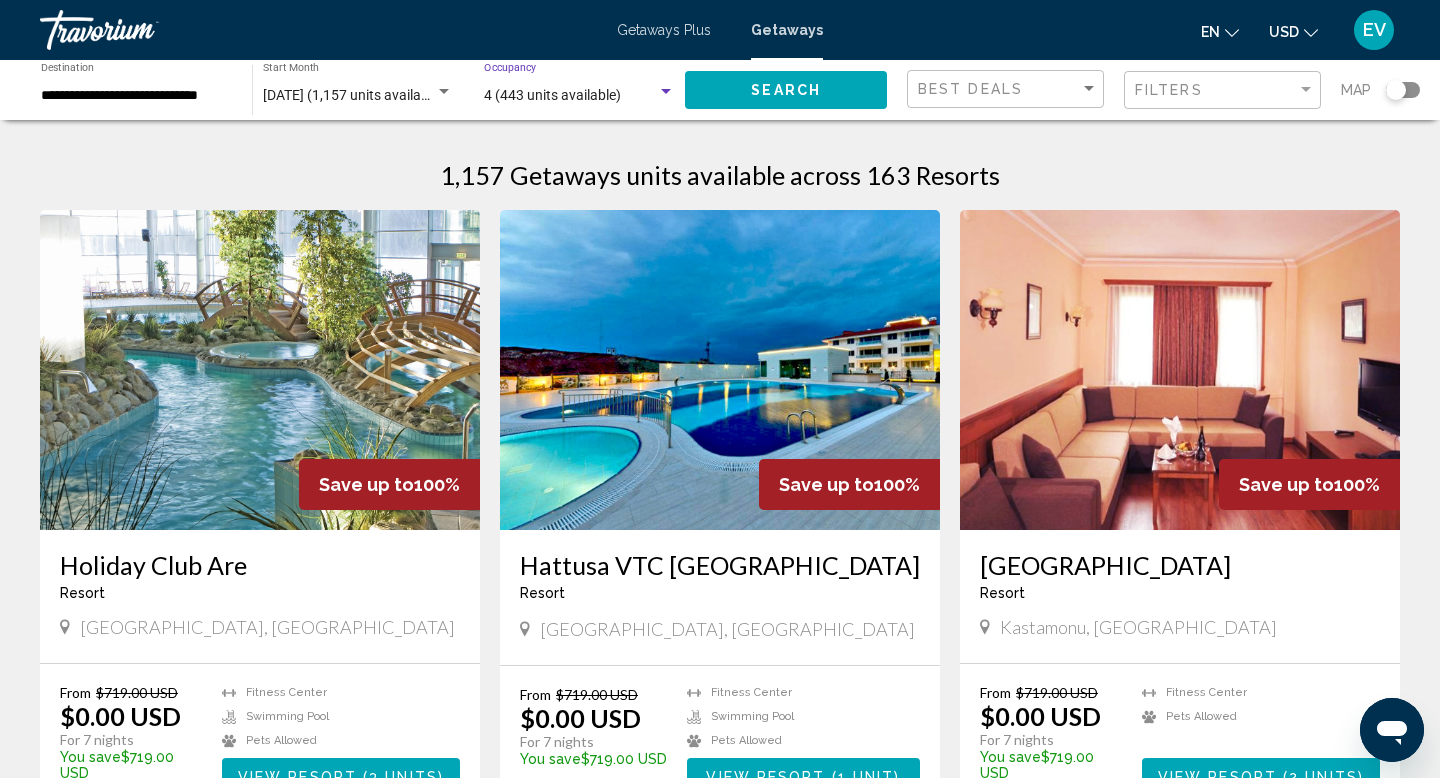 click on "Search" 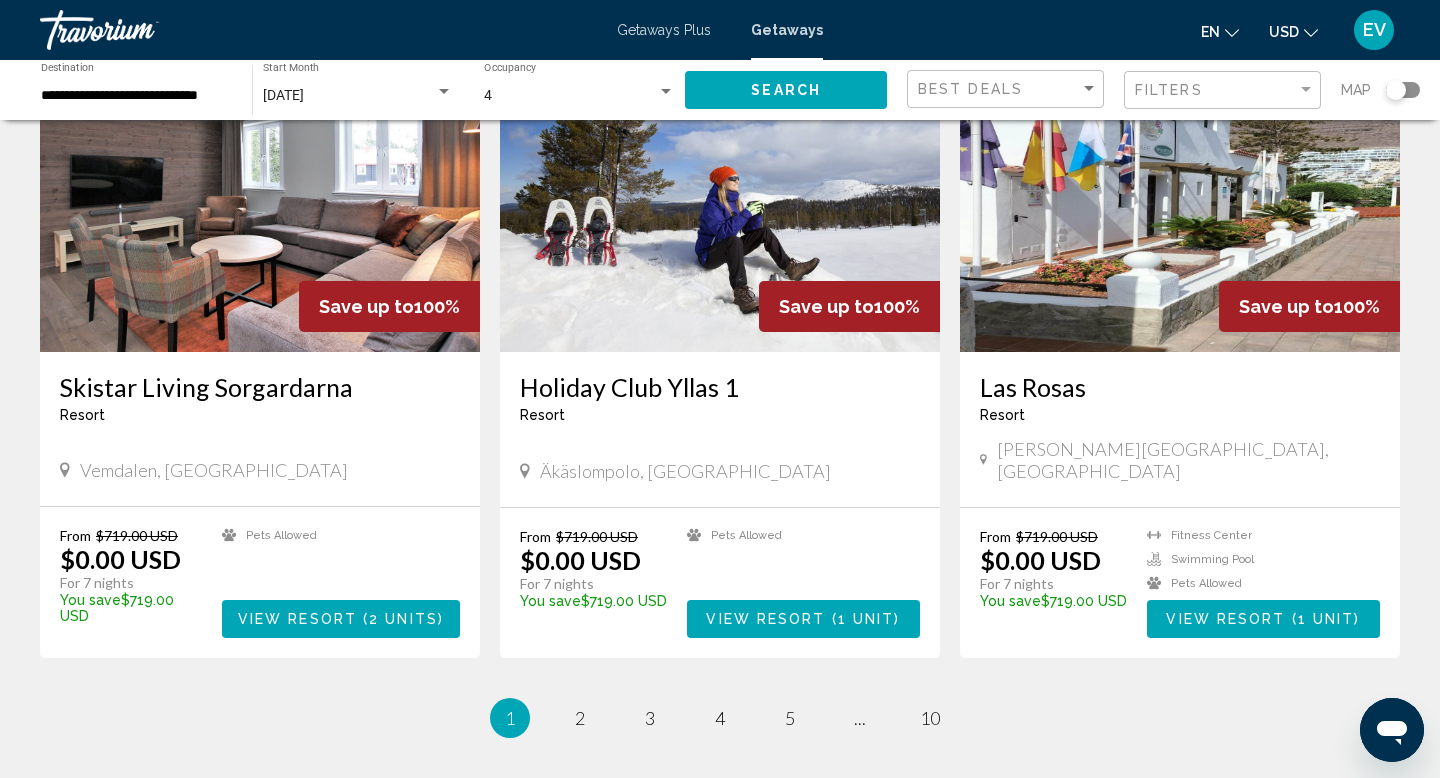 scroll, scrollTop: 2197, scrollLeft: 0, axis: vertical 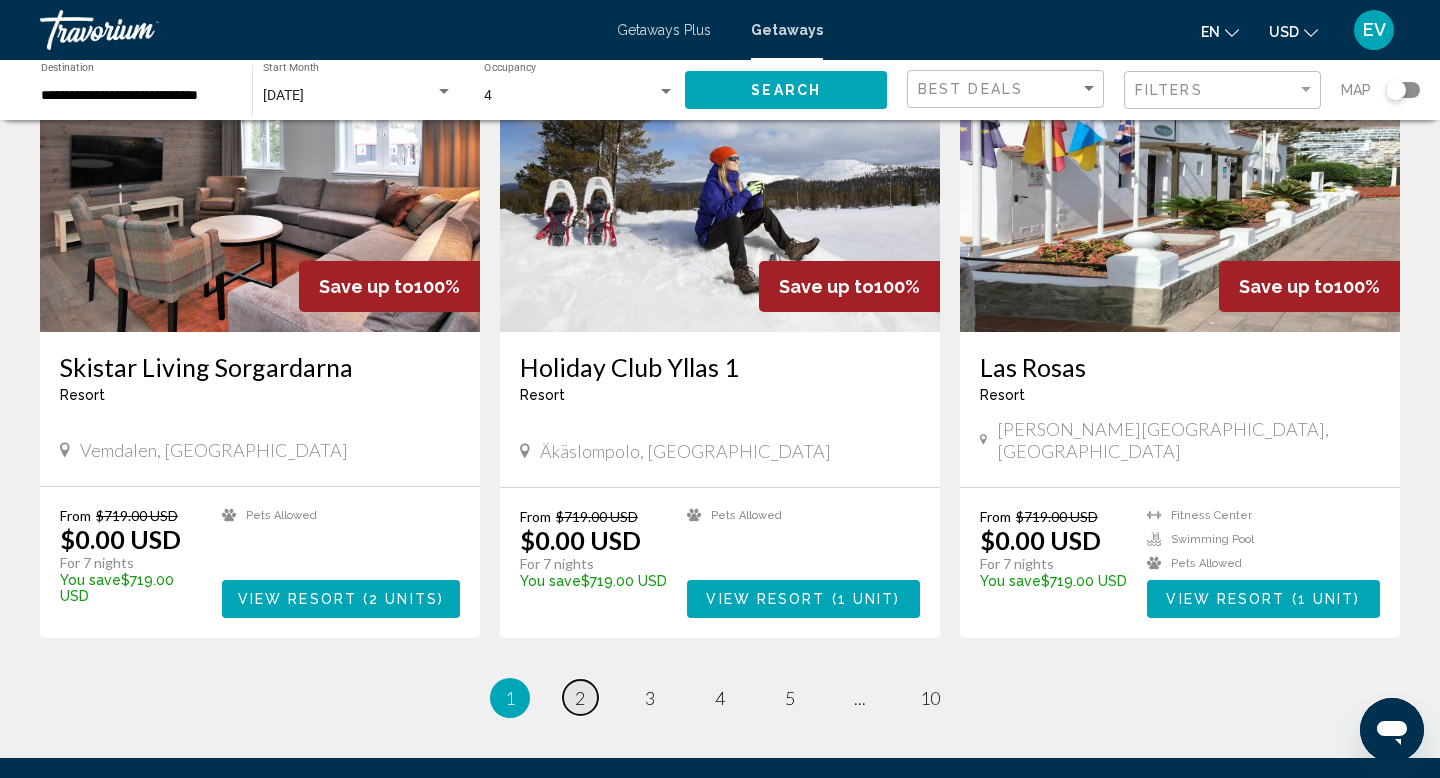 click on "page  2" at bounding box center [580, 697] 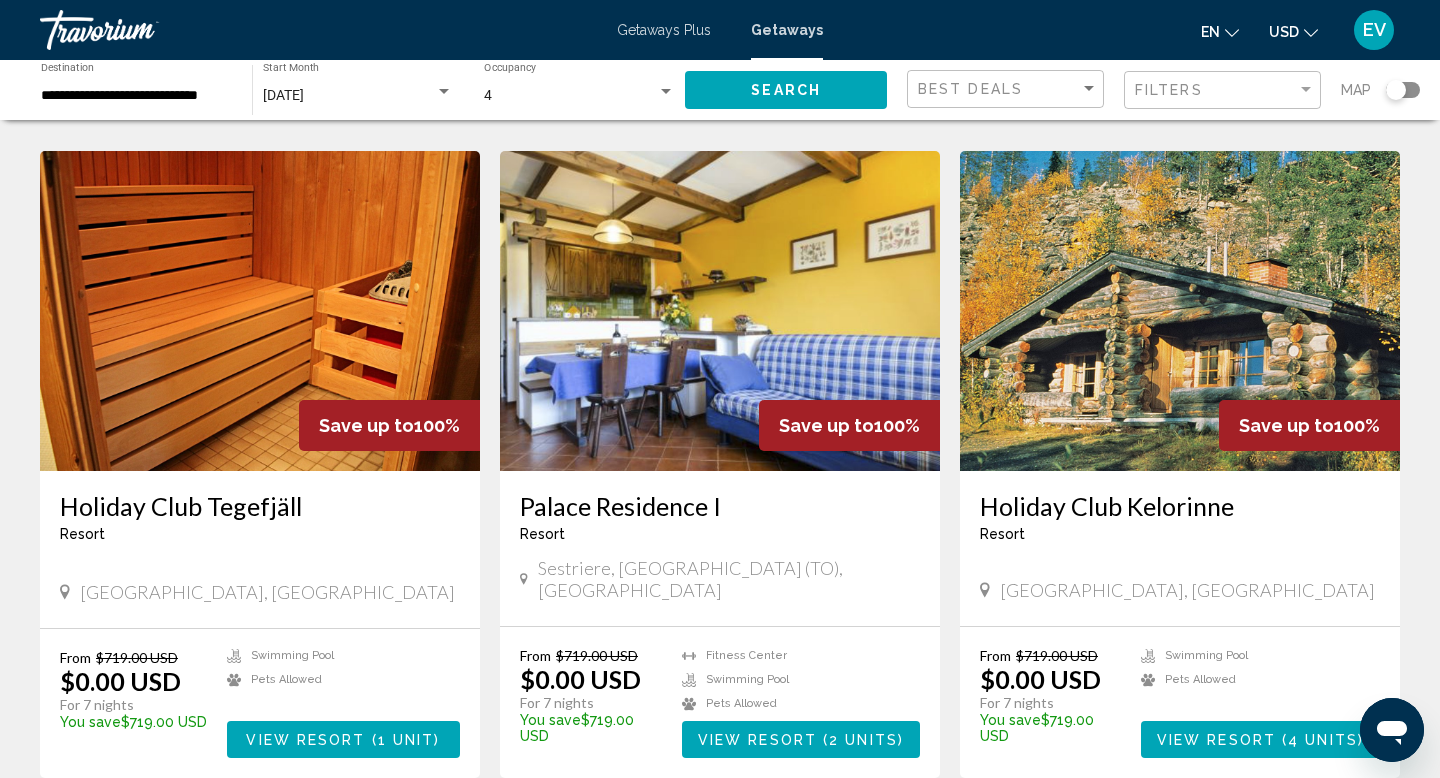 scroll, scrollTop: 1361, scrollLeft: 0, axis: vertical 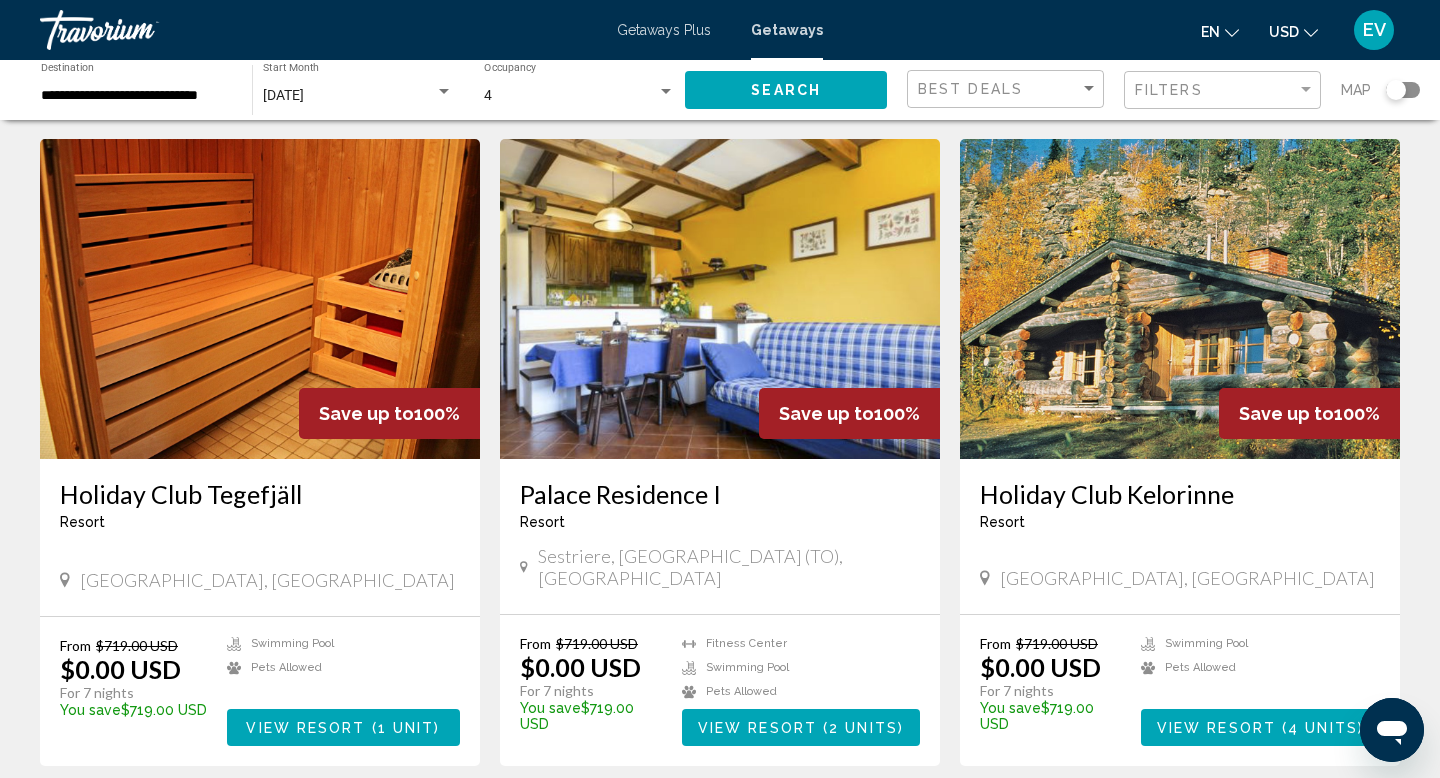 click on "View Resort" at bounding box center (757, 728) 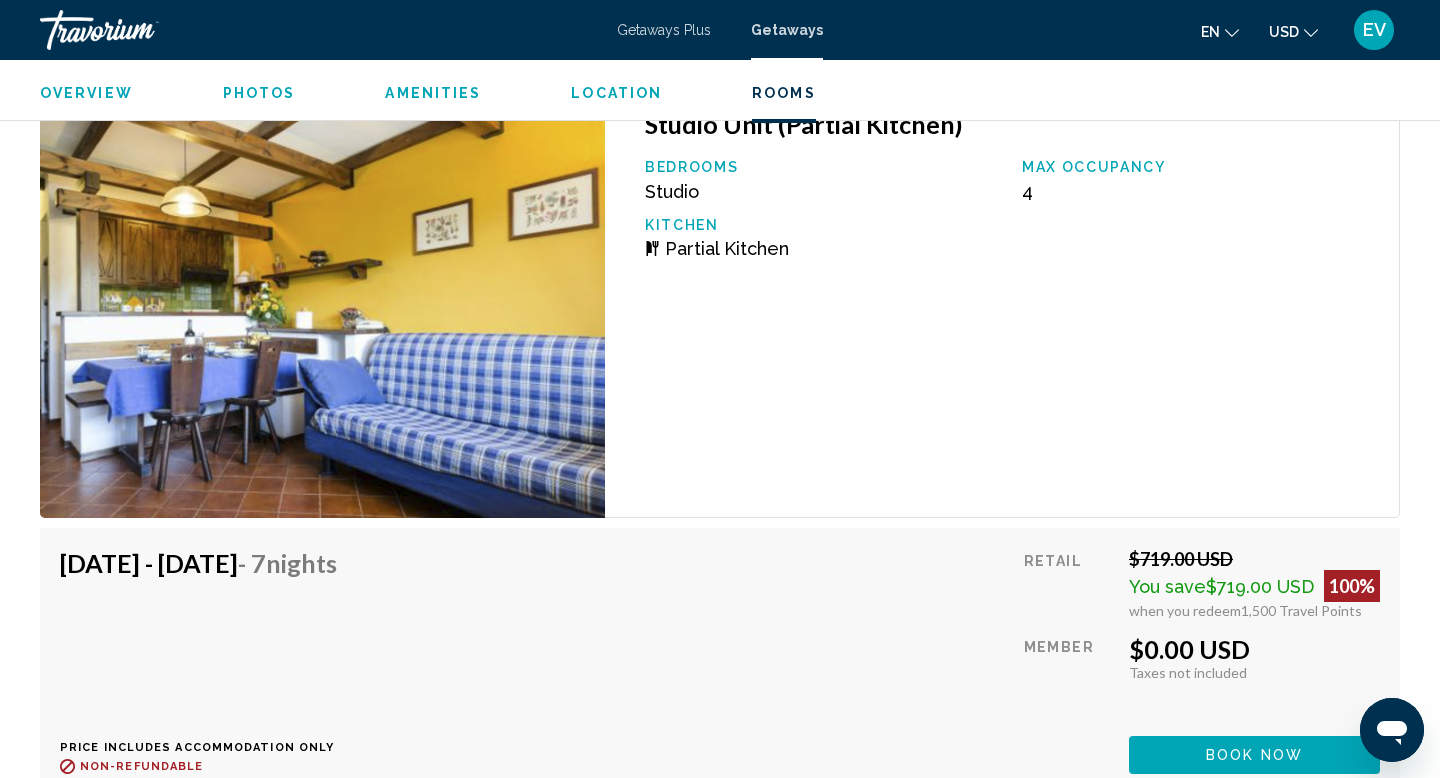 scroll, scrollTop: 3293, scrollLeft: 0, axis: vertical 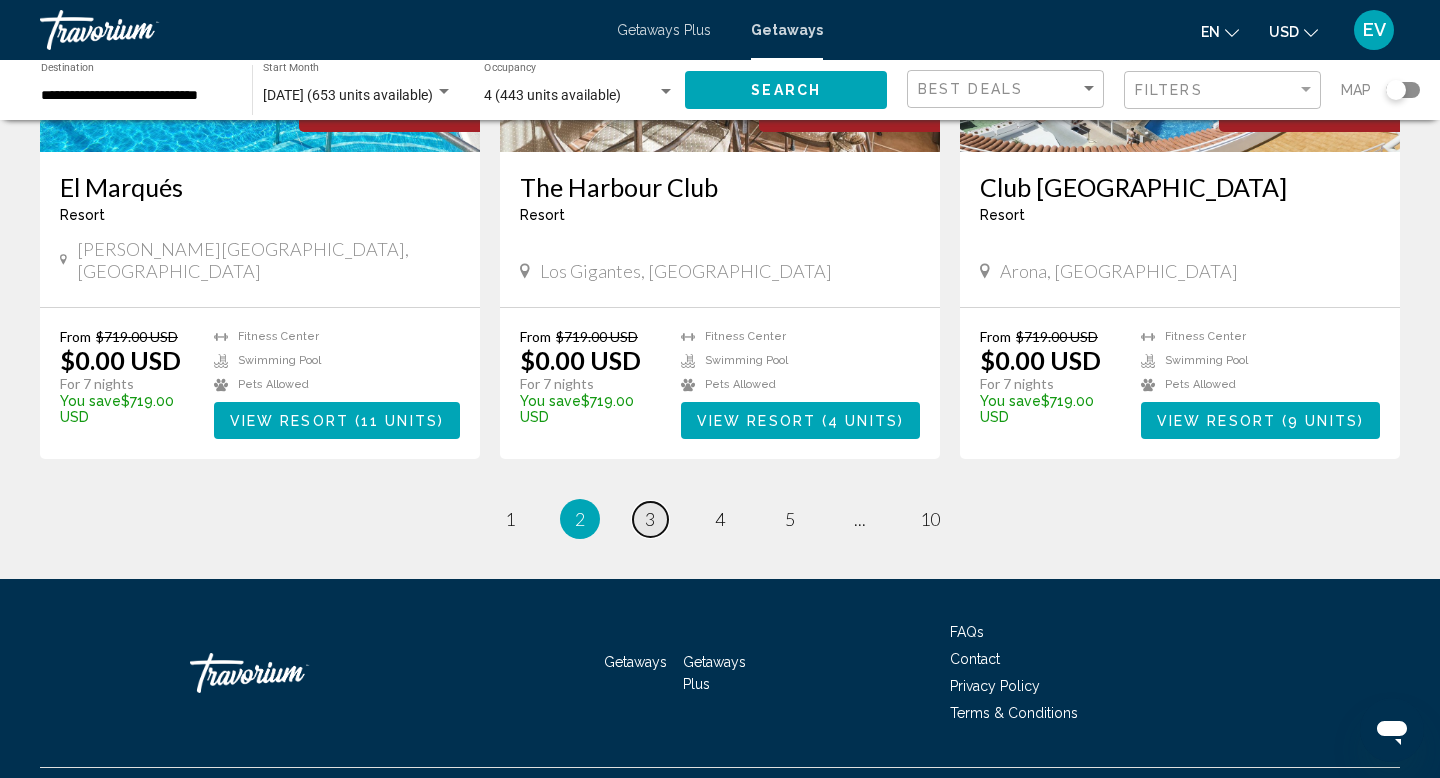 click on "page  3" at bounding box center (650, 519) 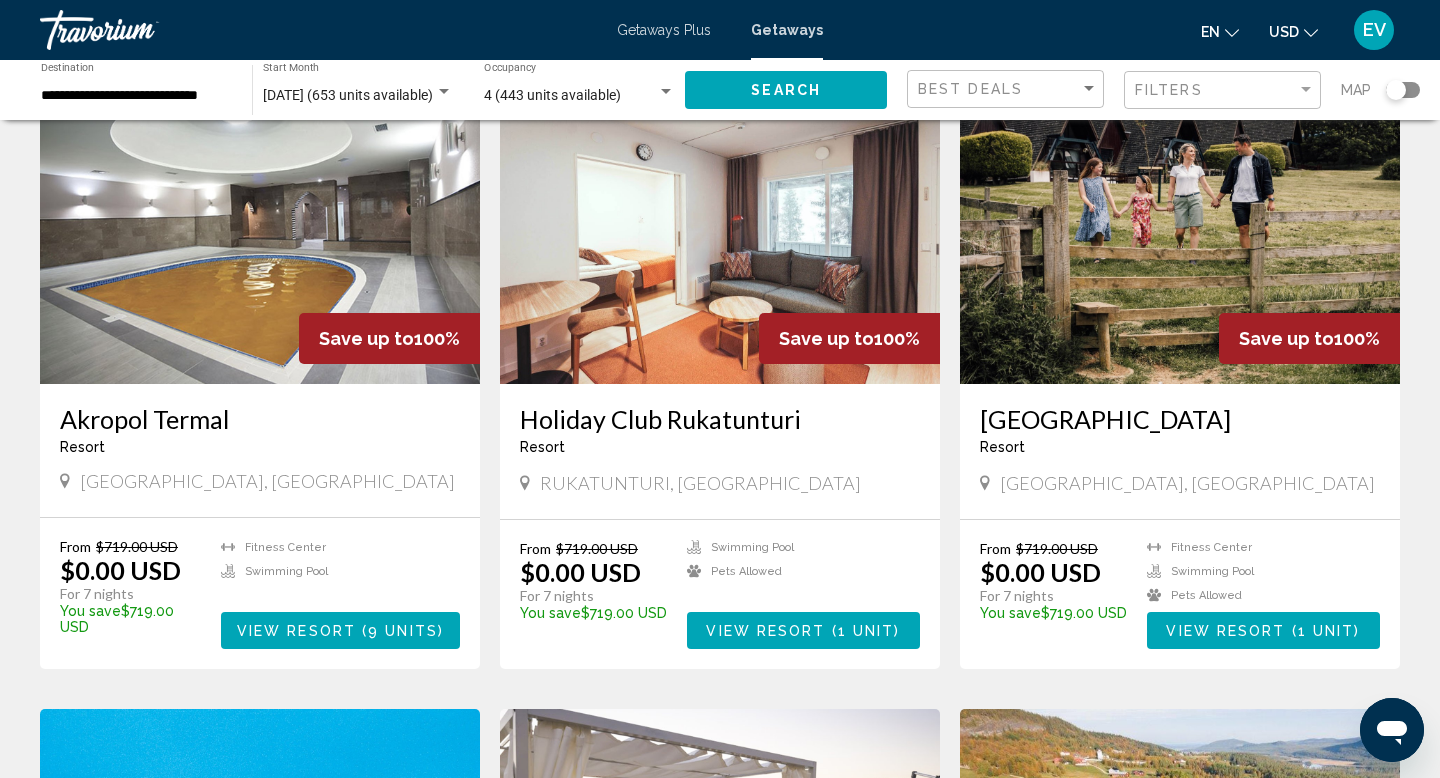 scroll, scrollTop: 1484, scrollLeft: 0, axis: vertical 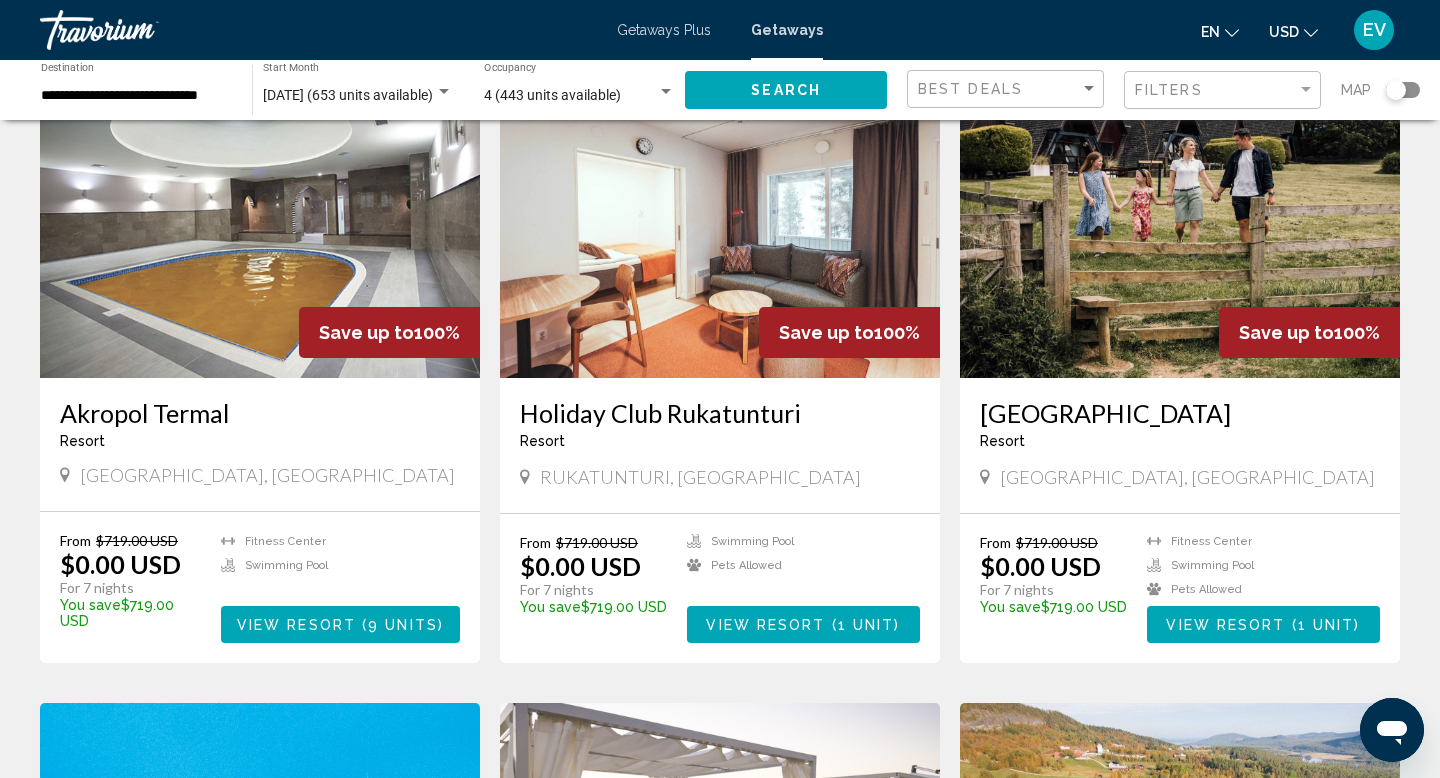 click on "View Resort" at bounding box center (1225, 625) 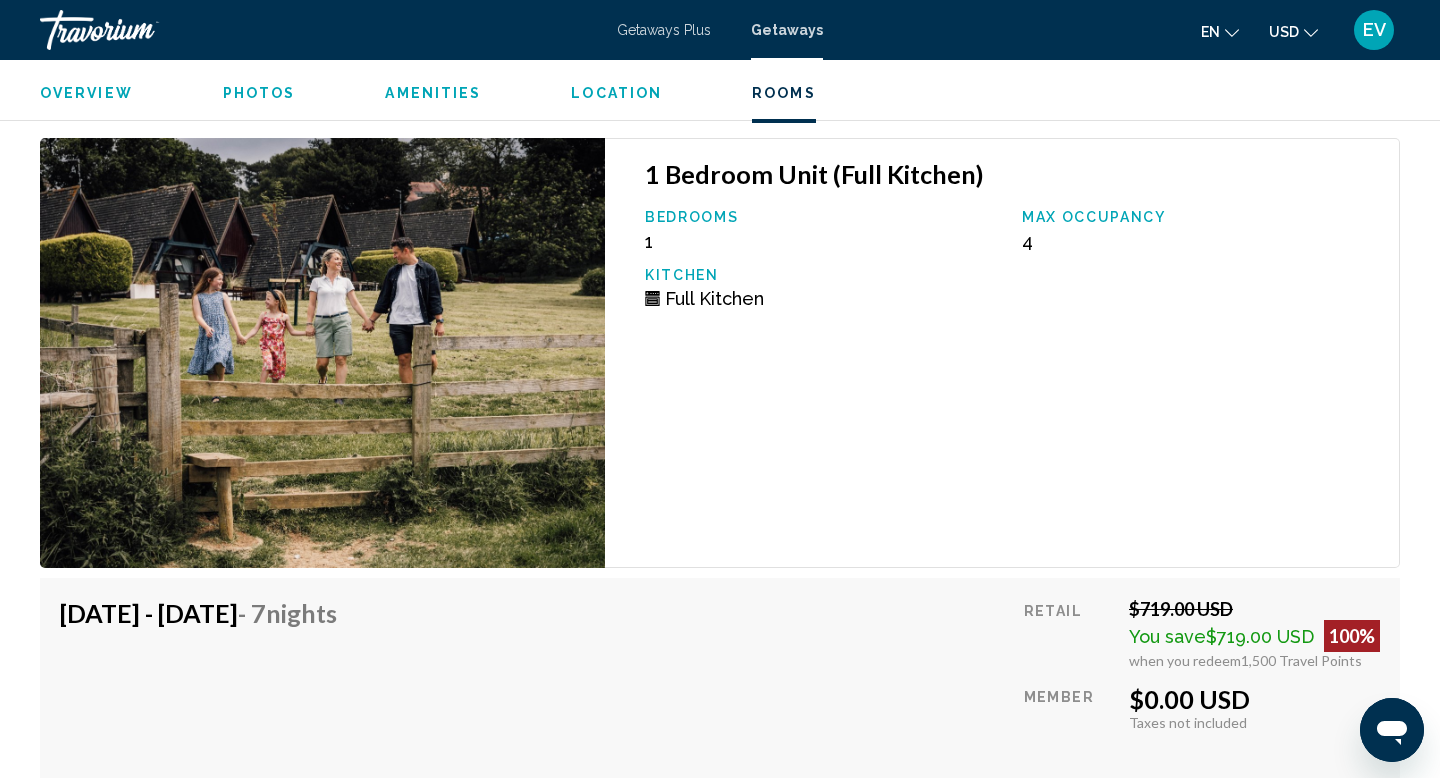 scroll, scrollTop: 3232, scrollLeft: 0, axis: vertical 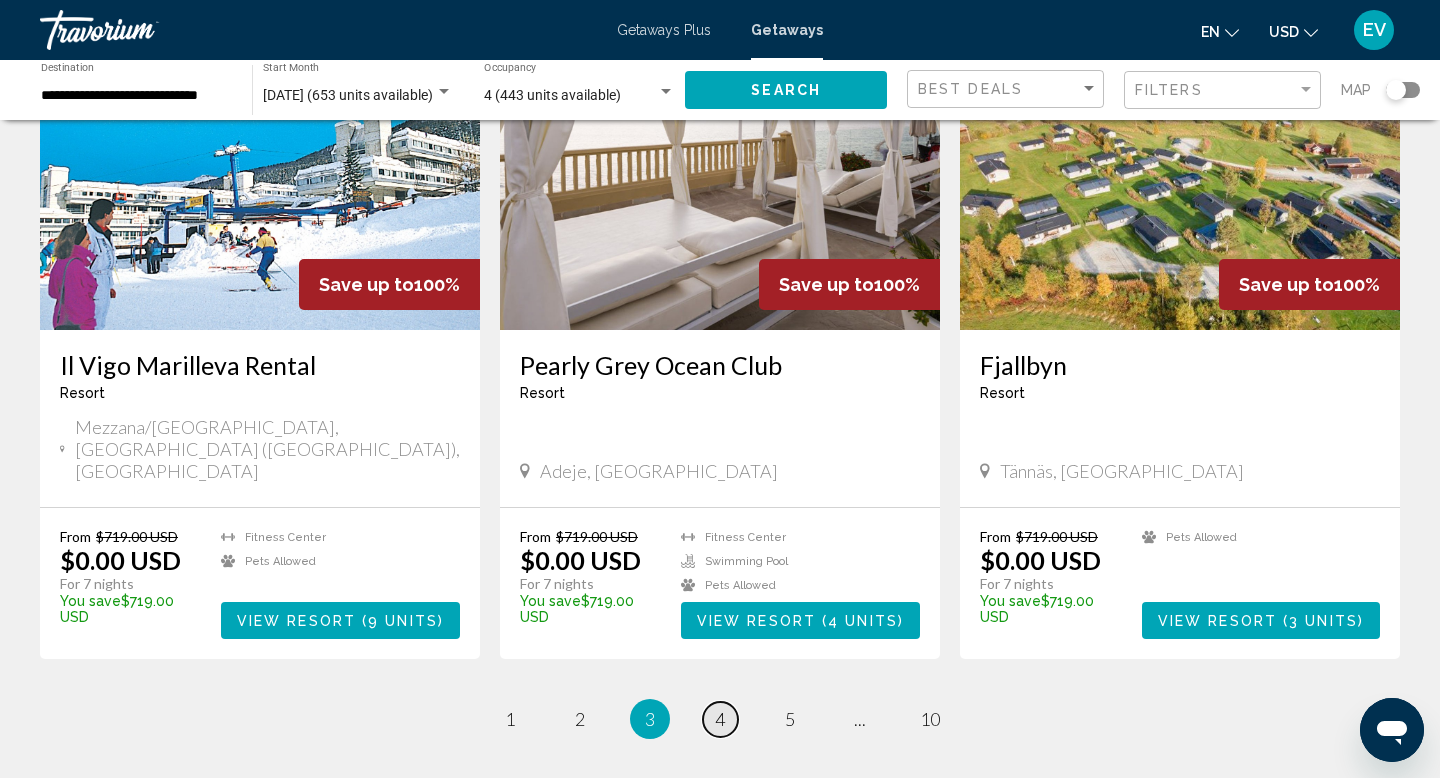 click on "4" at bounding box center [720, 719] 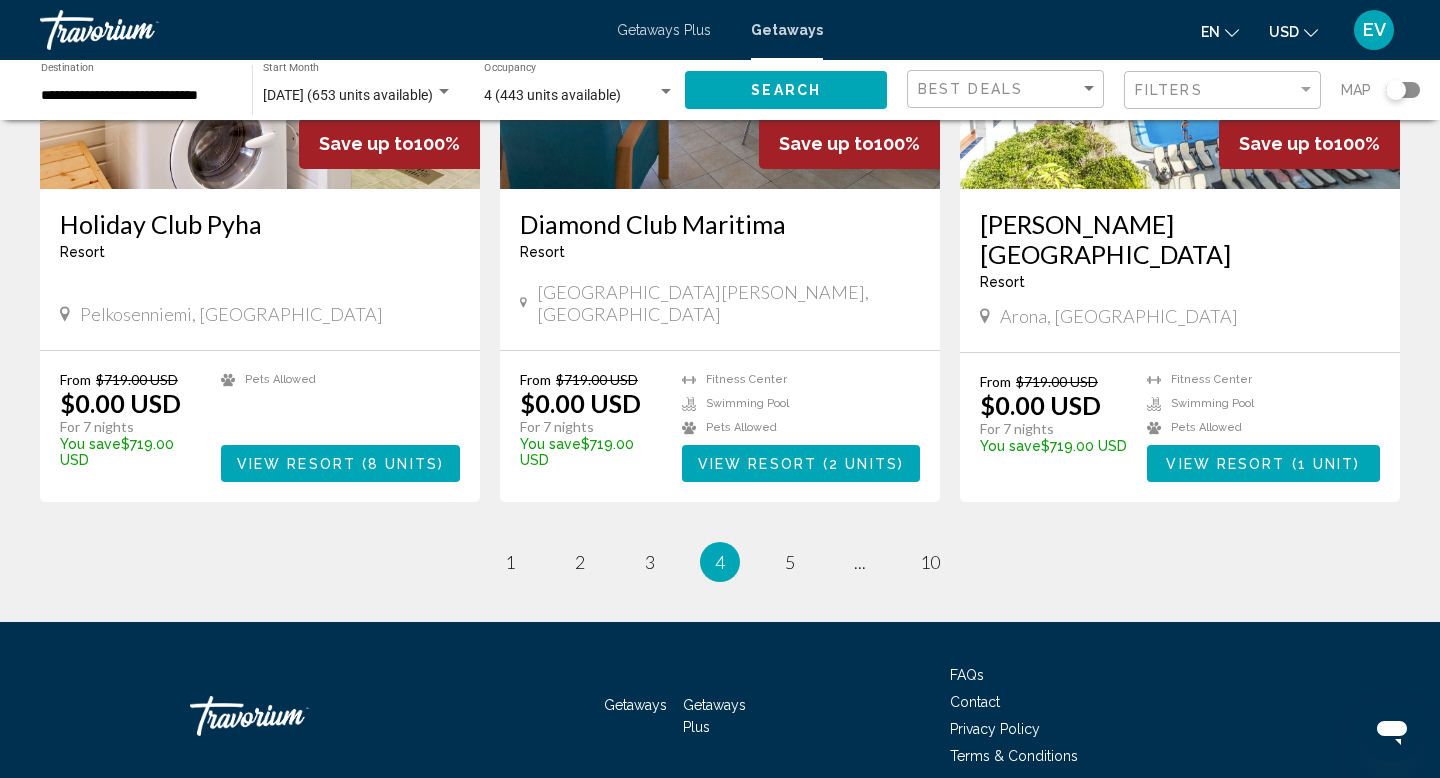 scroll, scrollTop: 2330, scrollLeft: 0, axis: vertical 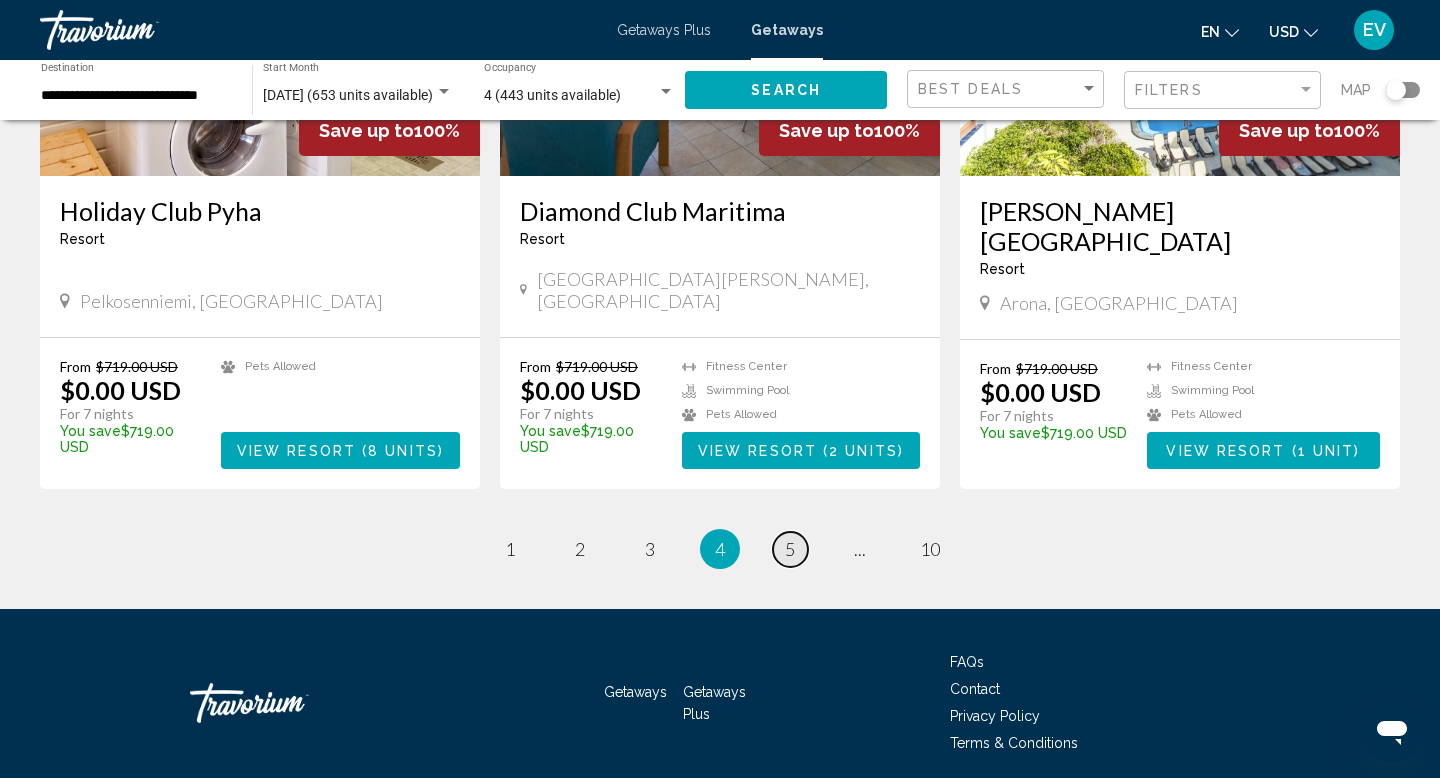 click on "5" at bounding box center (790, 549) 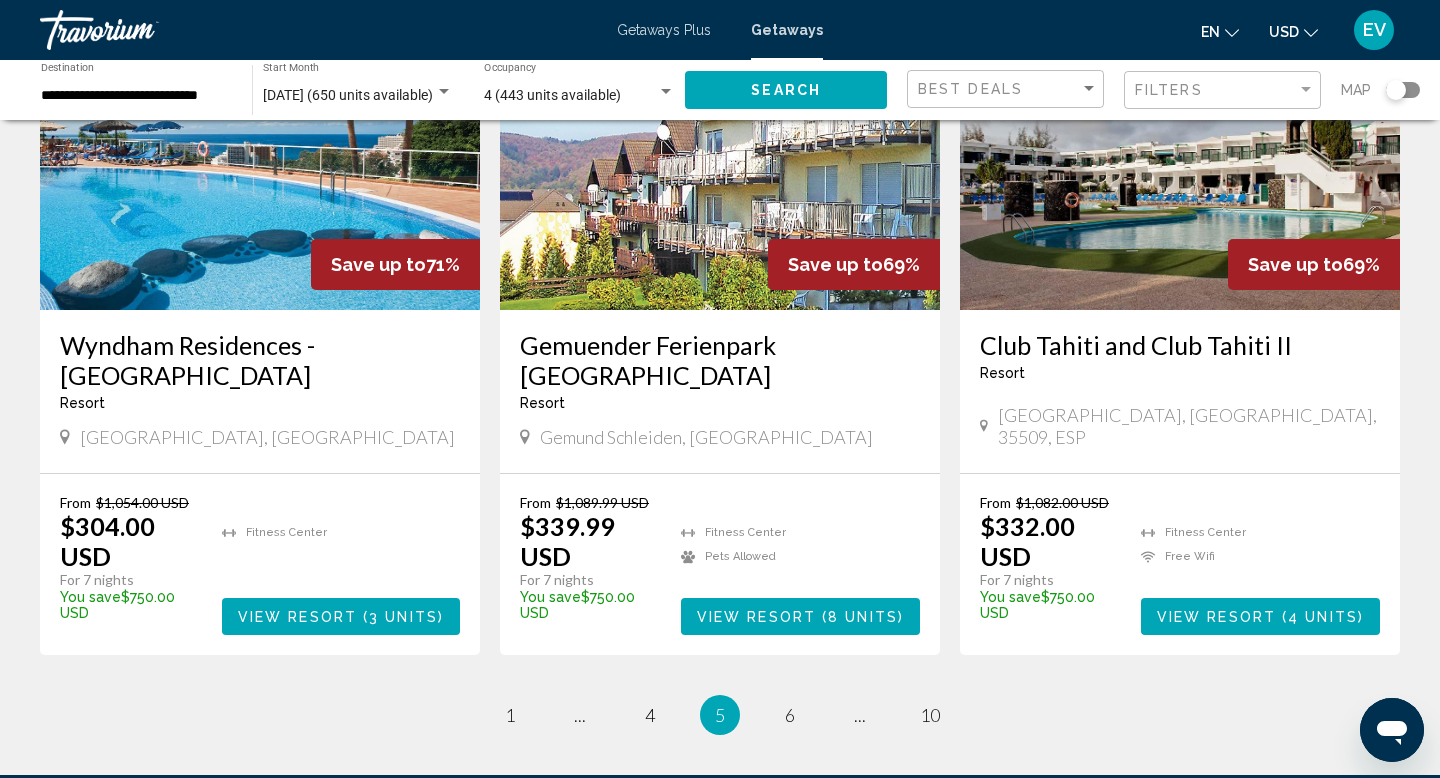 scroll, scrollTop: 2266, scrollLeft: 0, axis: vertical 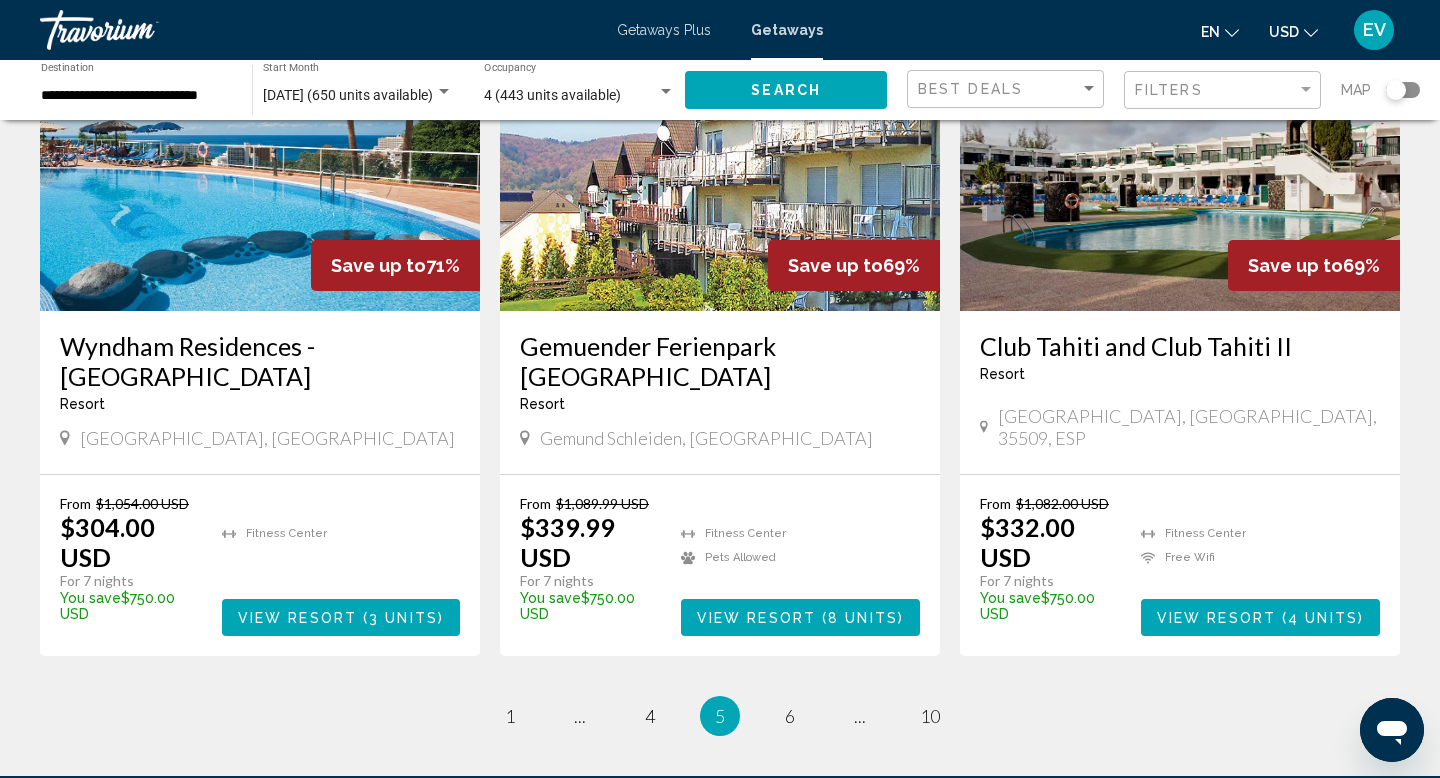 drag, startPoint x: 970, startPoint y: 300, endPoint x: 1280, endPoint y: 323, distance: 310.85205 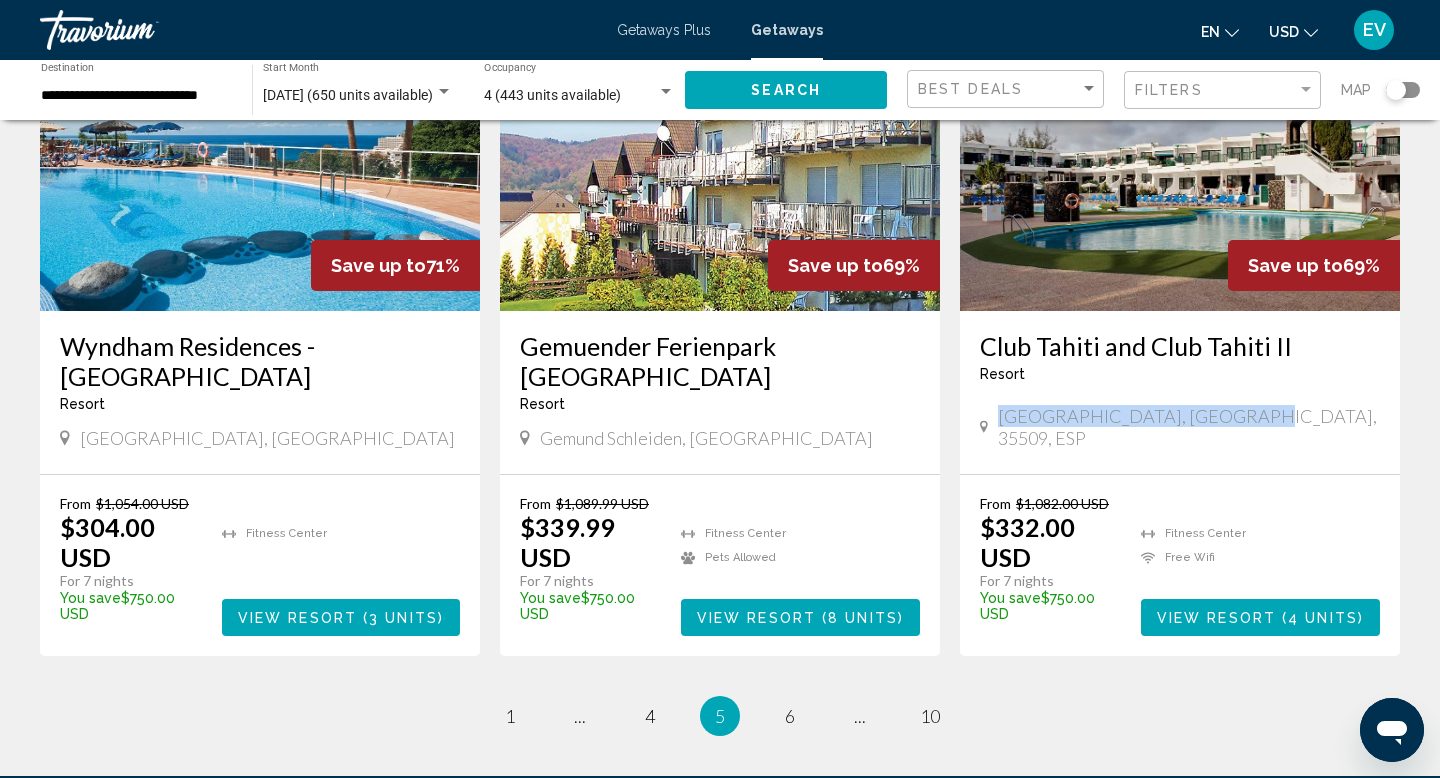 drag, startPoint x: 1001, startPoint y: 383, endPoint x: 1230, endPoint y: 383, distance: 229 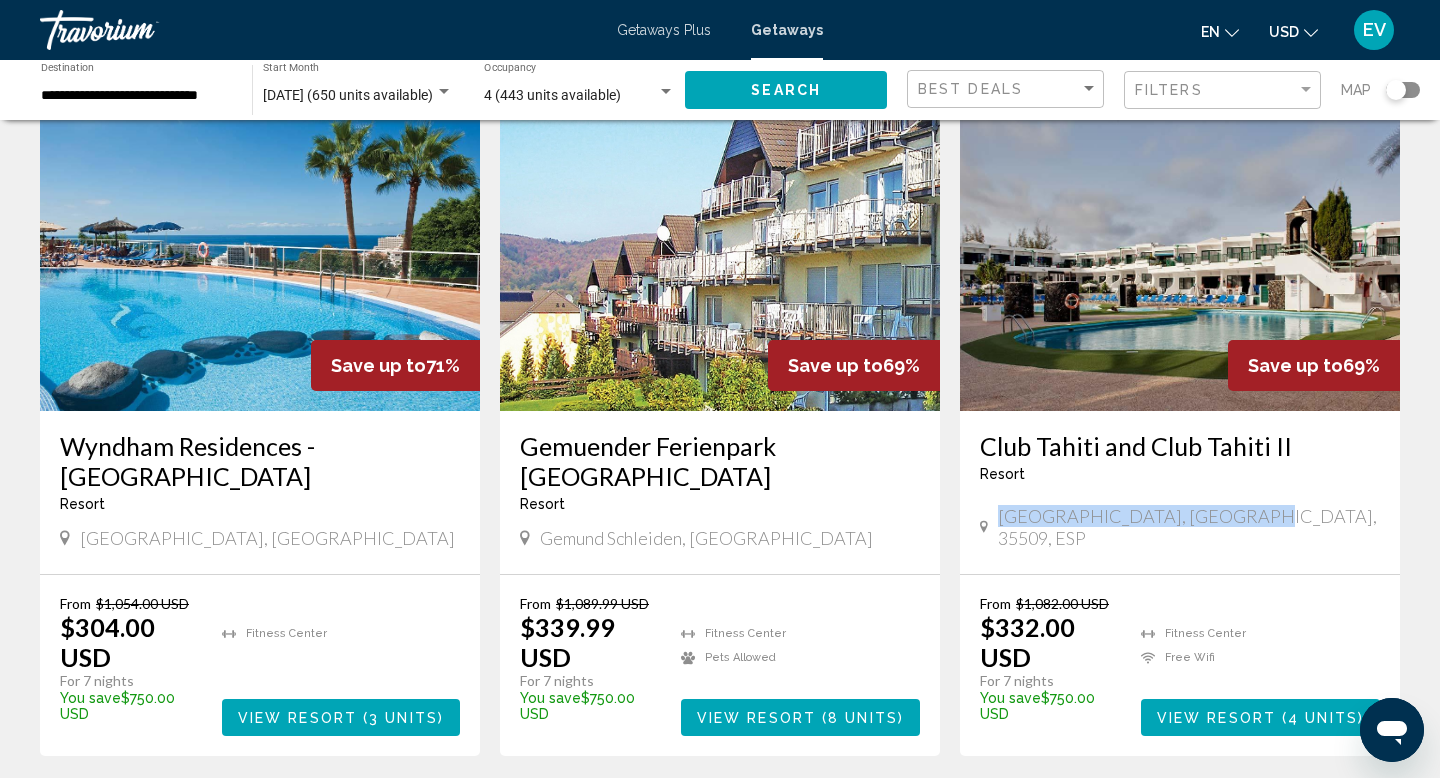 scroll, scrollTop: 2175, scrollLeft: 0, axis: vertical 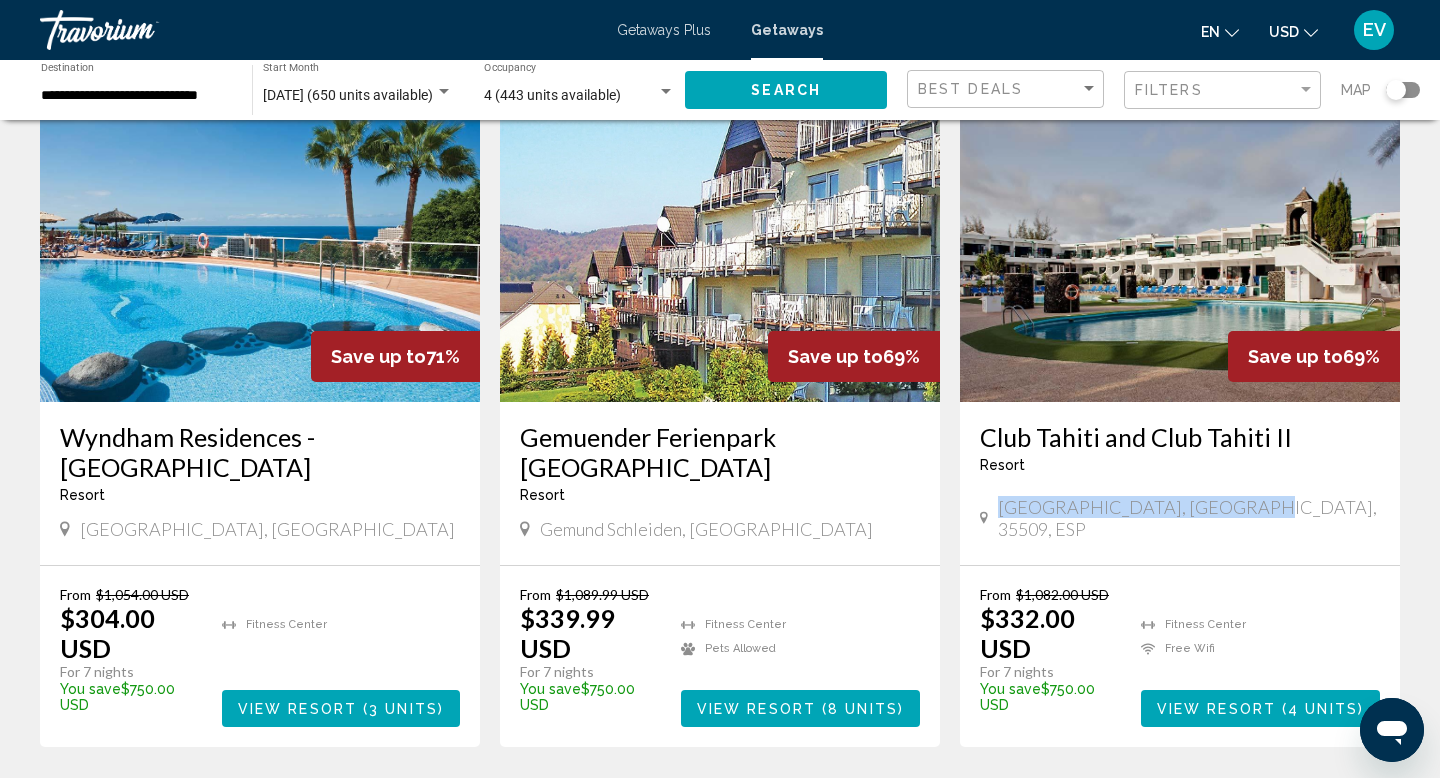 click on "6" at bounding box center [790, 807] 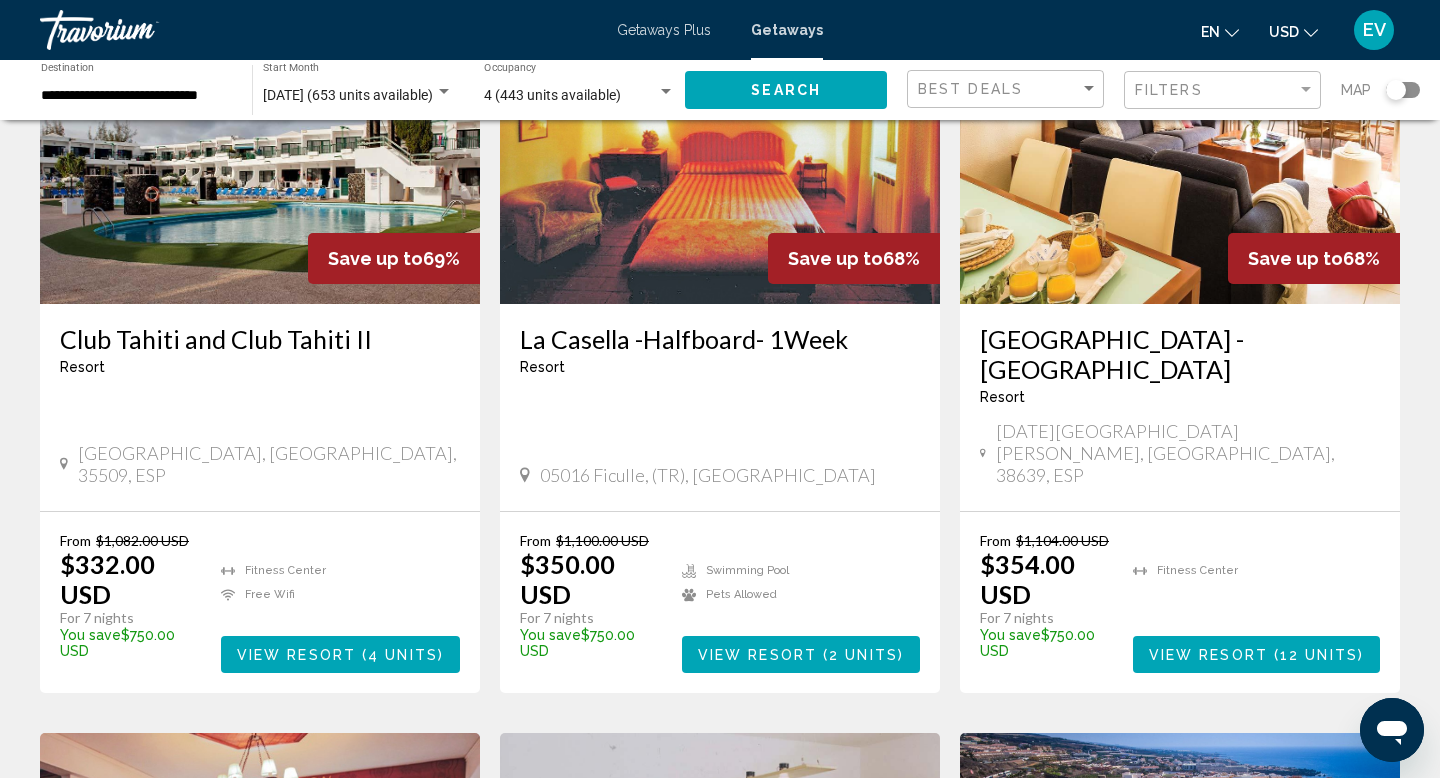 scroll, scrollTop: 310, scrollLeft: 0, axis: vertical 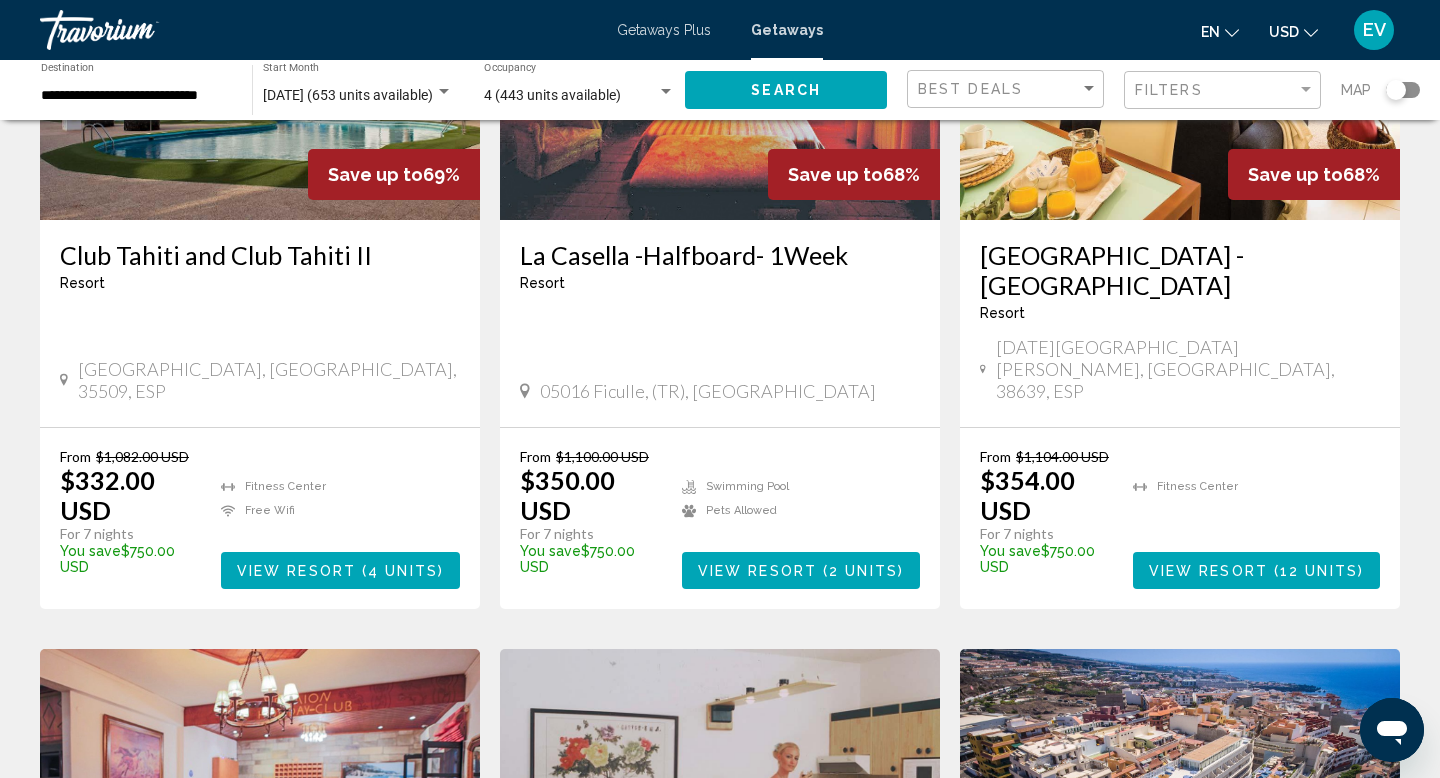 click on "View Resort    ( 2 units )" at bounding box center (801, 570) 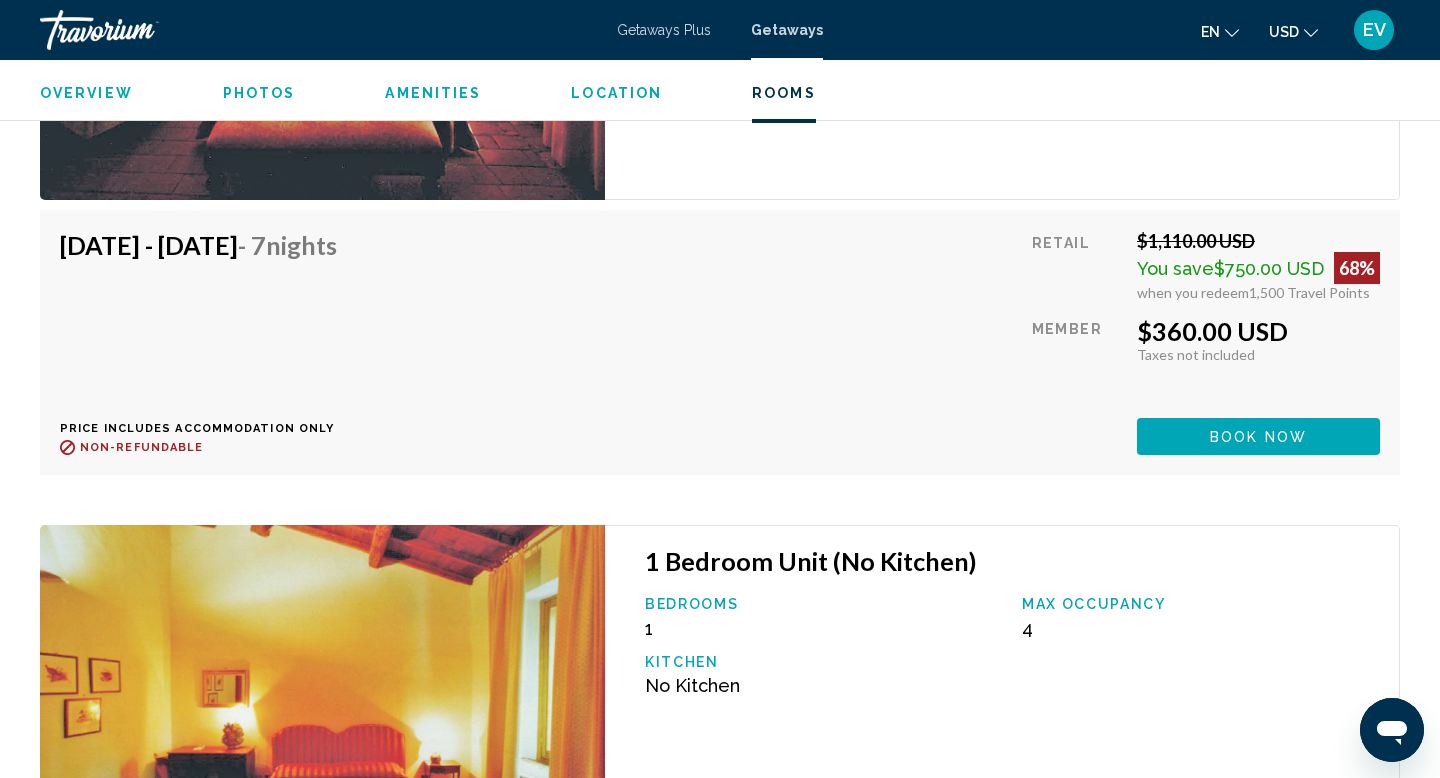 scroll, scrollTop: 3861, scrollLeft: 0, axis: vertical 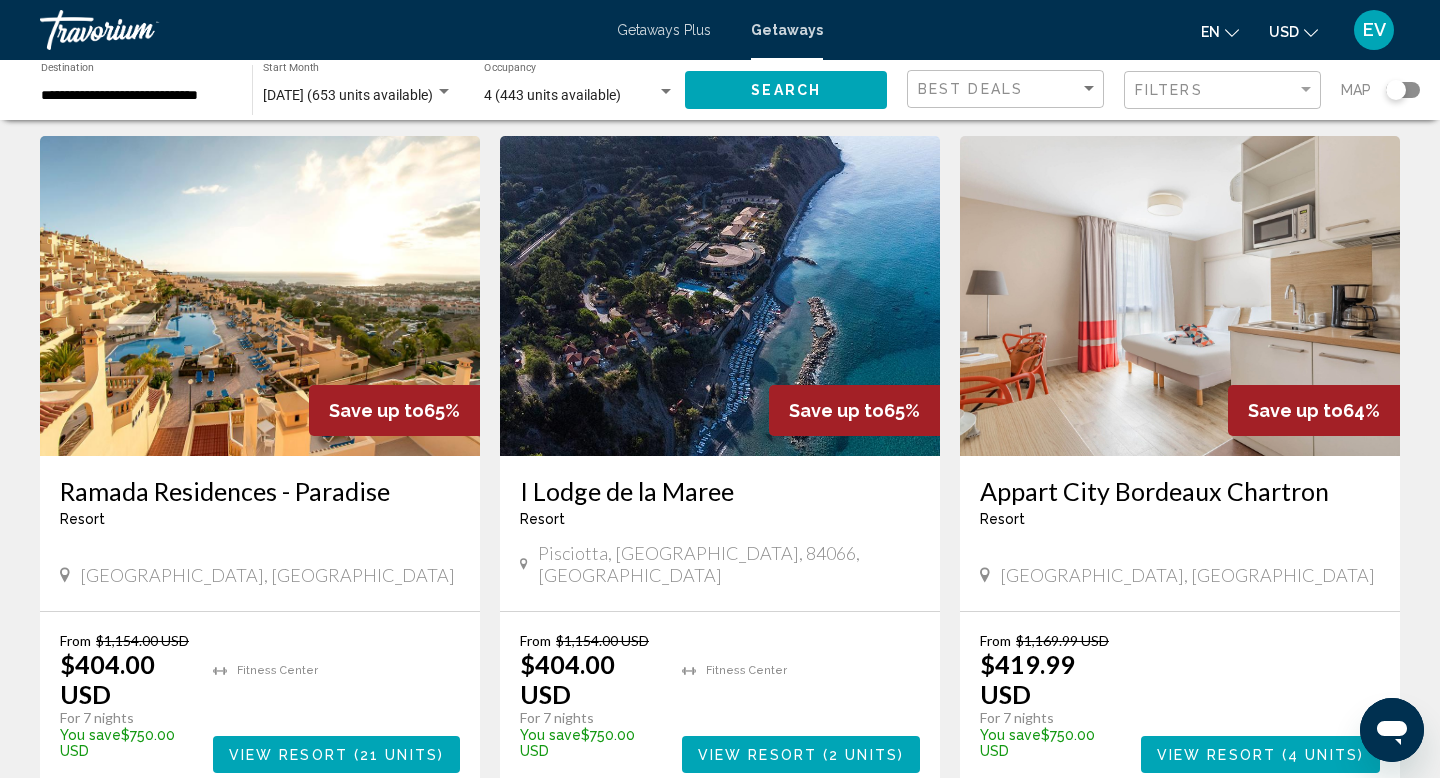 drag, startPoint x: 514, startPoint y: 403, endPoint x: 739, endPoint y: 424, distance: 225.97787 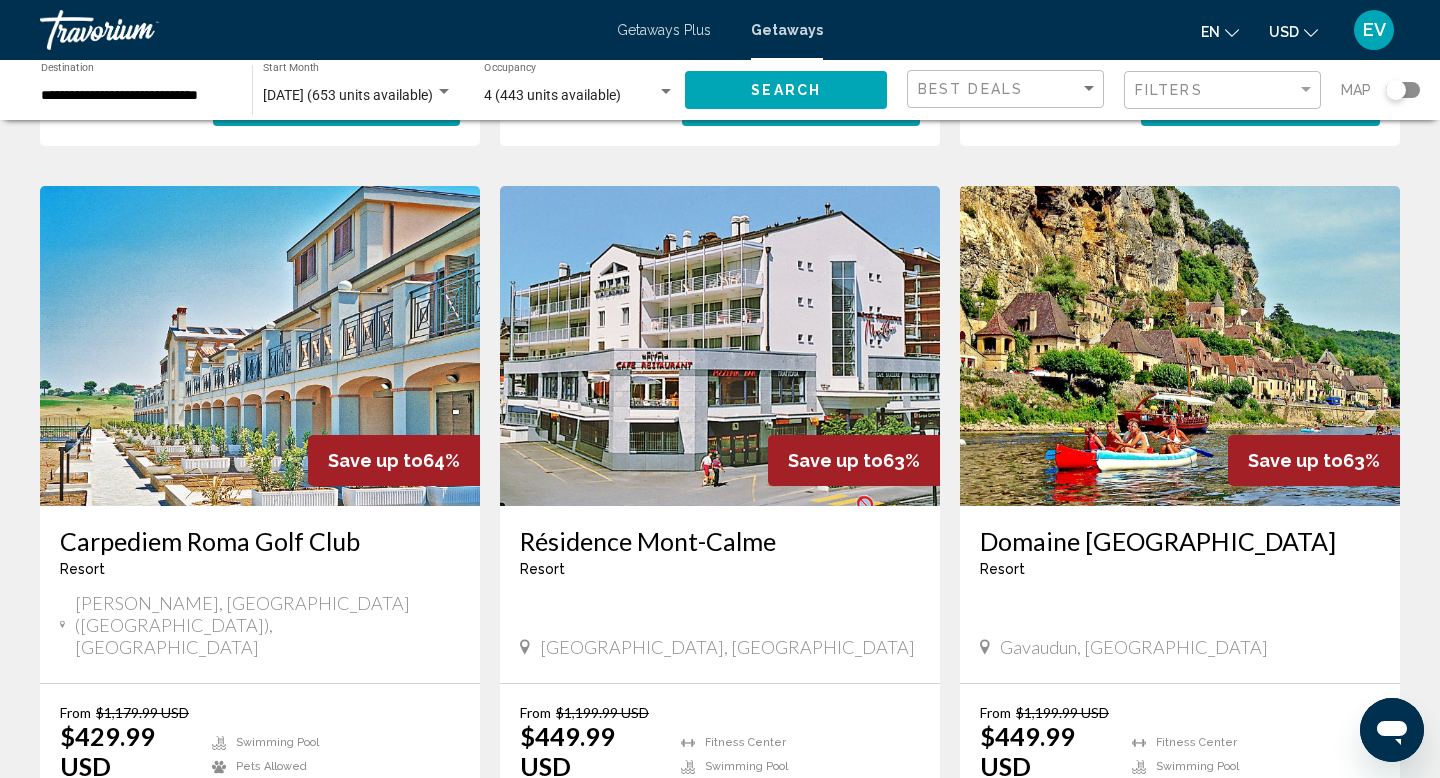 scroll, scrollTop: 2162, scrollLeft: 0, axis: vertical 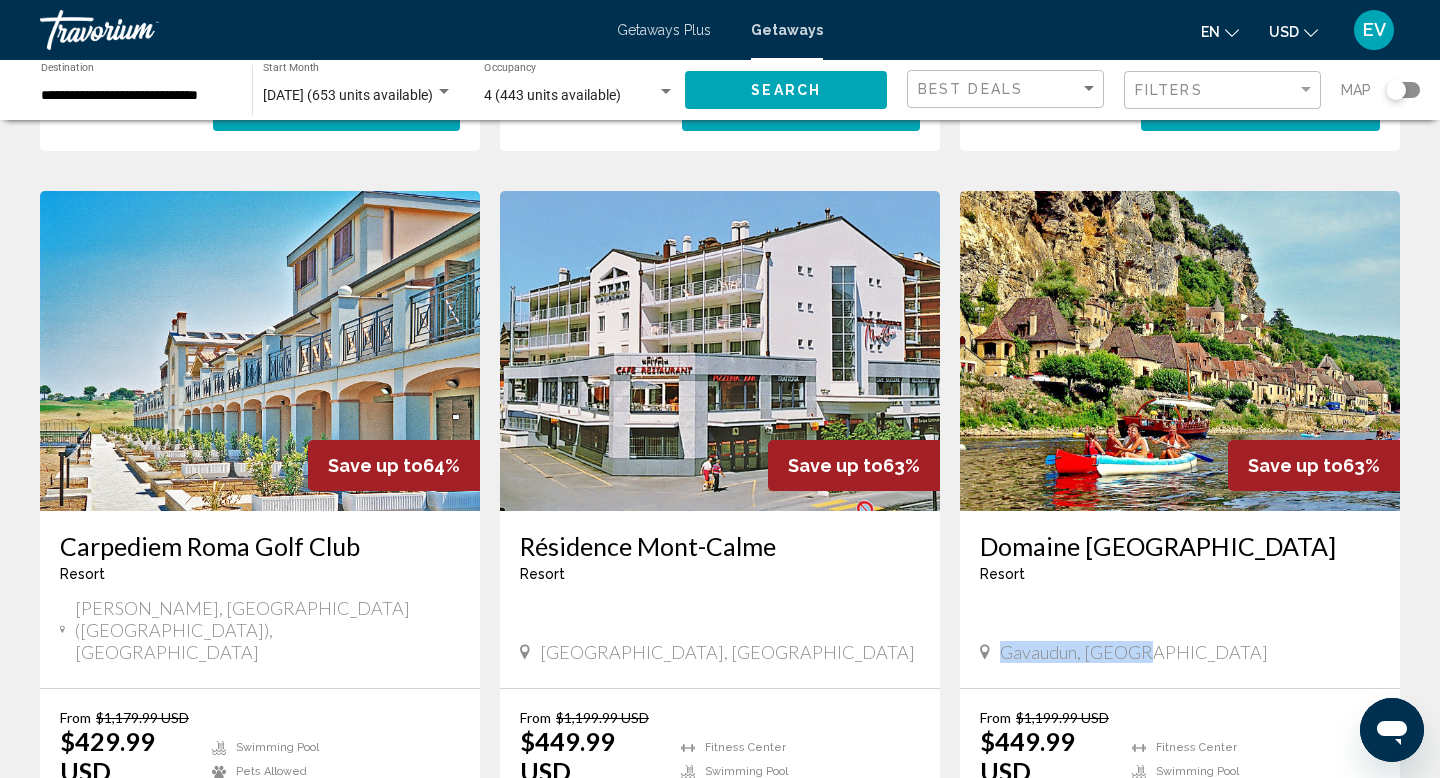 drag, startPoint x: 1001, startPoint y: 520, endPoint x: 1138, endPoint y: 519, distance: 137.00365 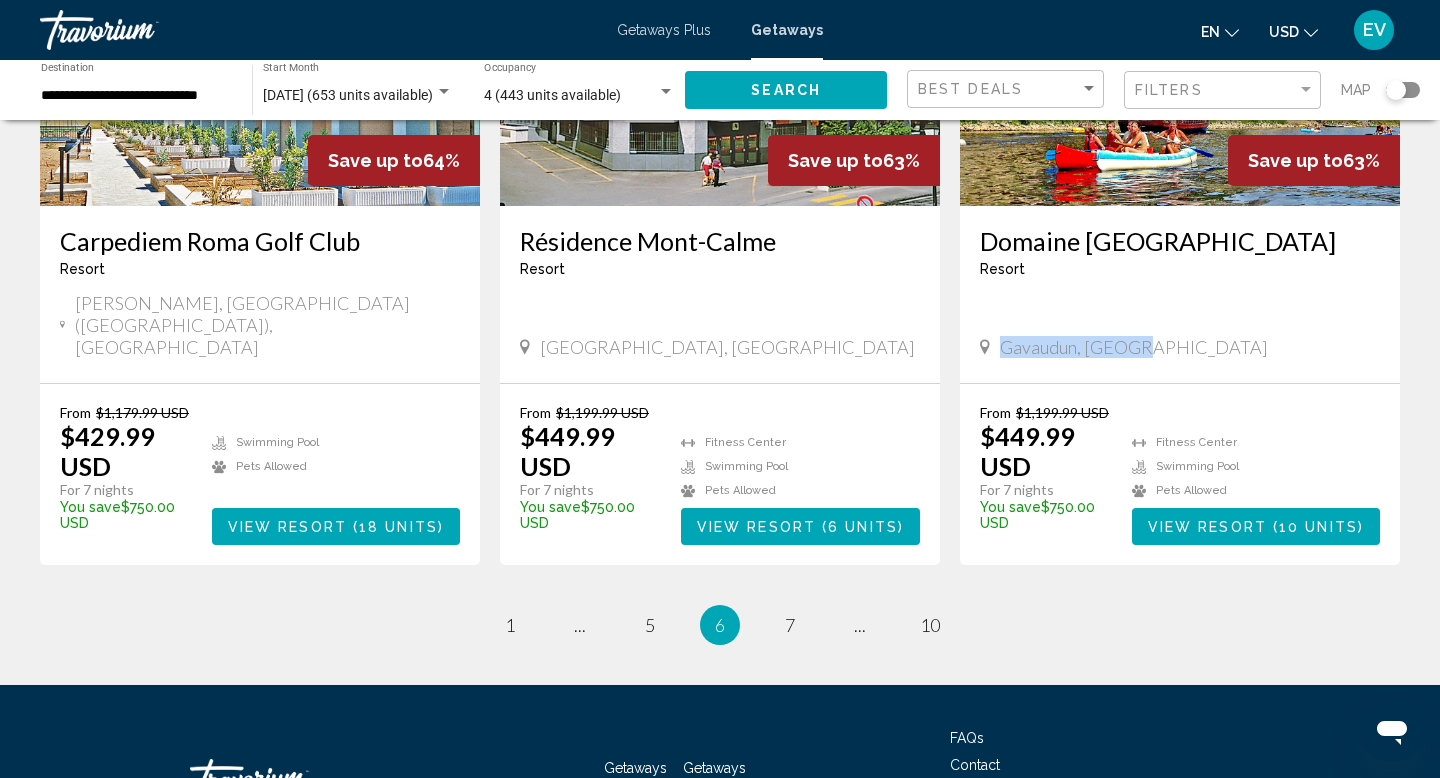 scroll, scrollTop: 2487, scrollLeft: 0, axis: vertical 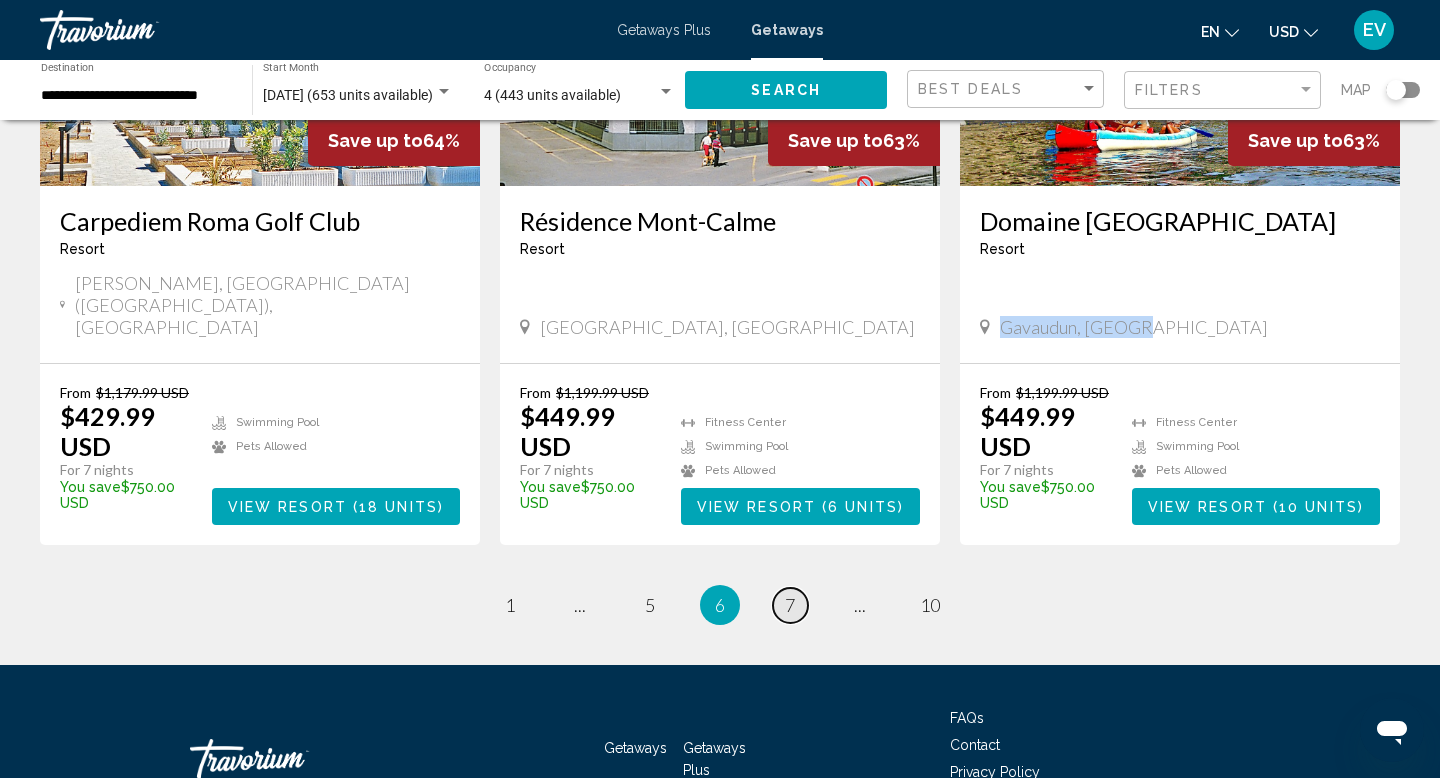 click on "page  7" at bounding box center [790, 605] 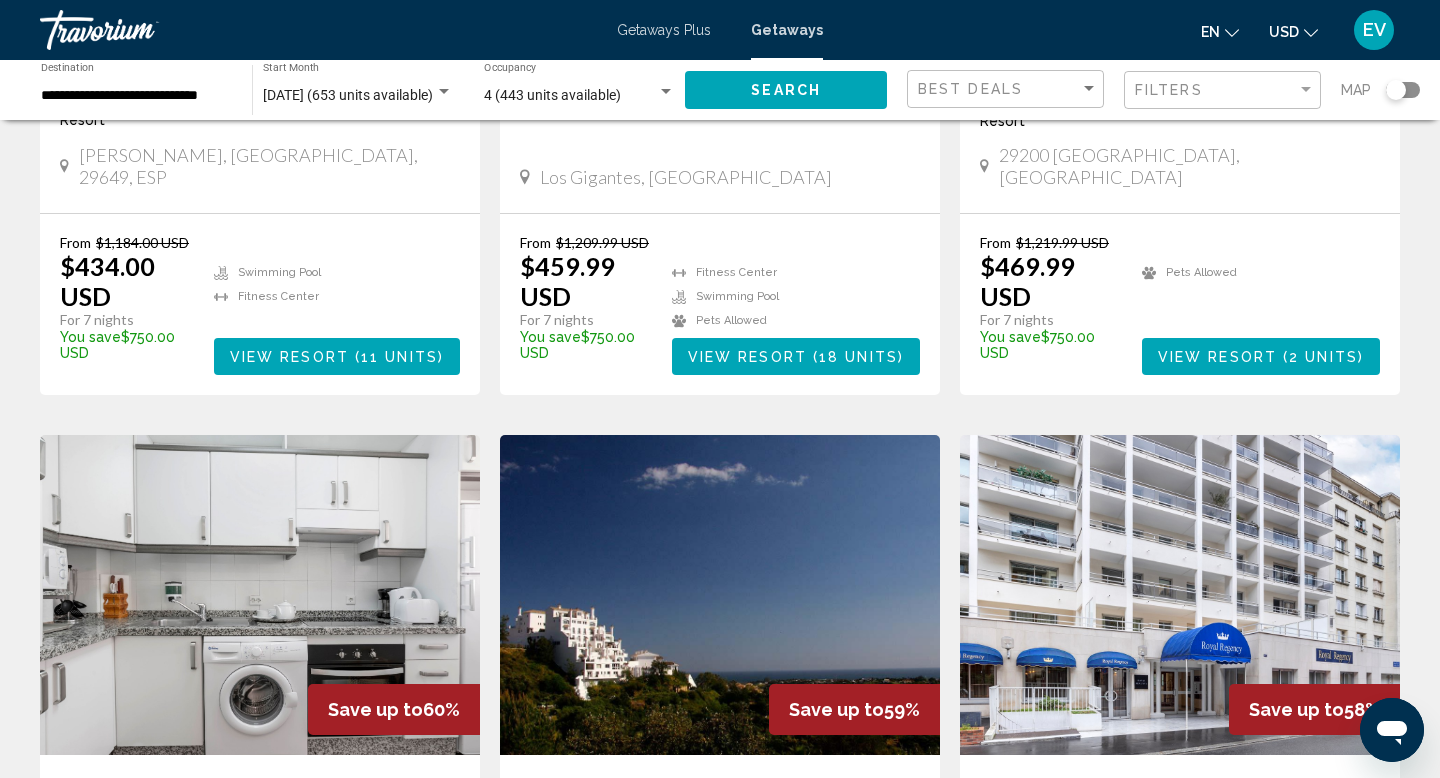 scroll, scrollTop: 147, scrollLeft: 0, axis: vertical 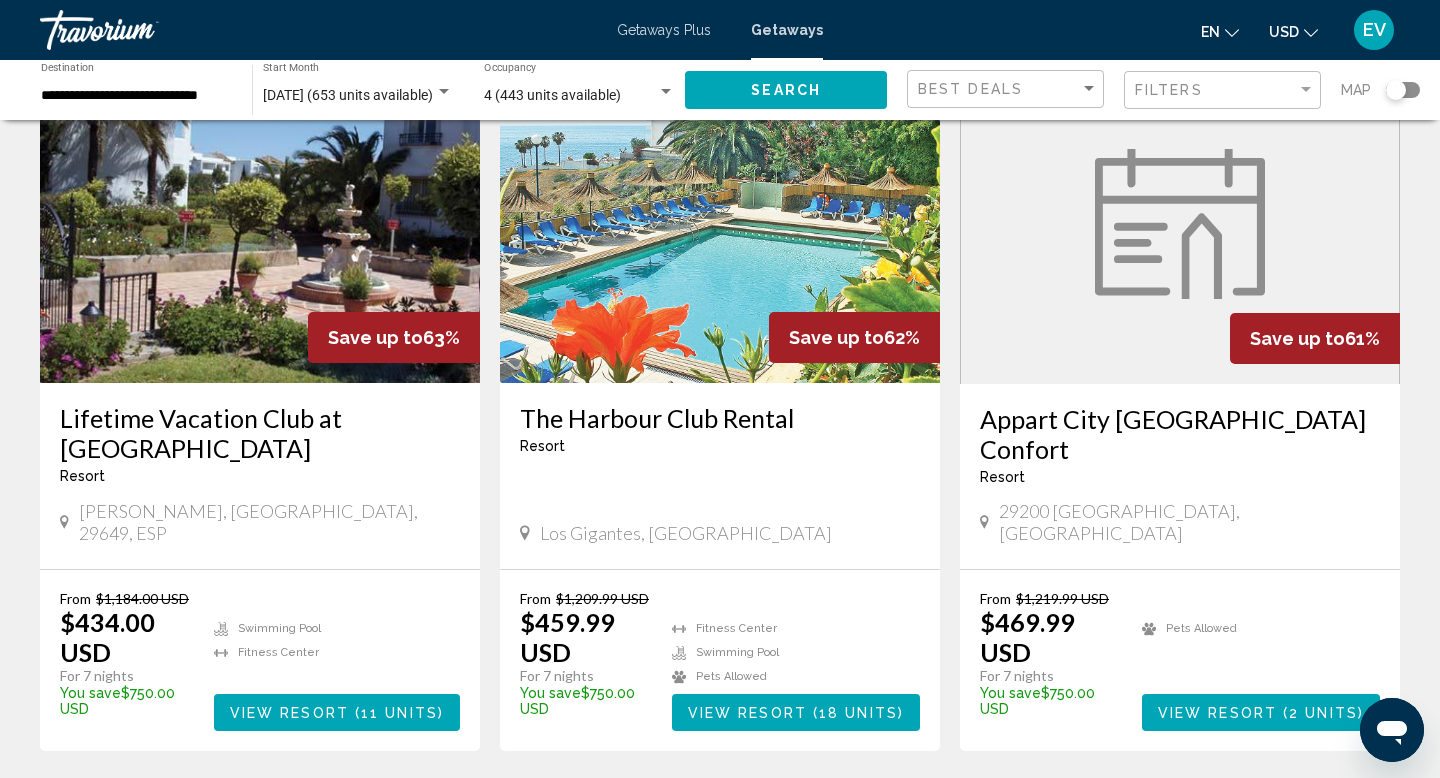 click on "View Resort" at bounding box center [289, 713] 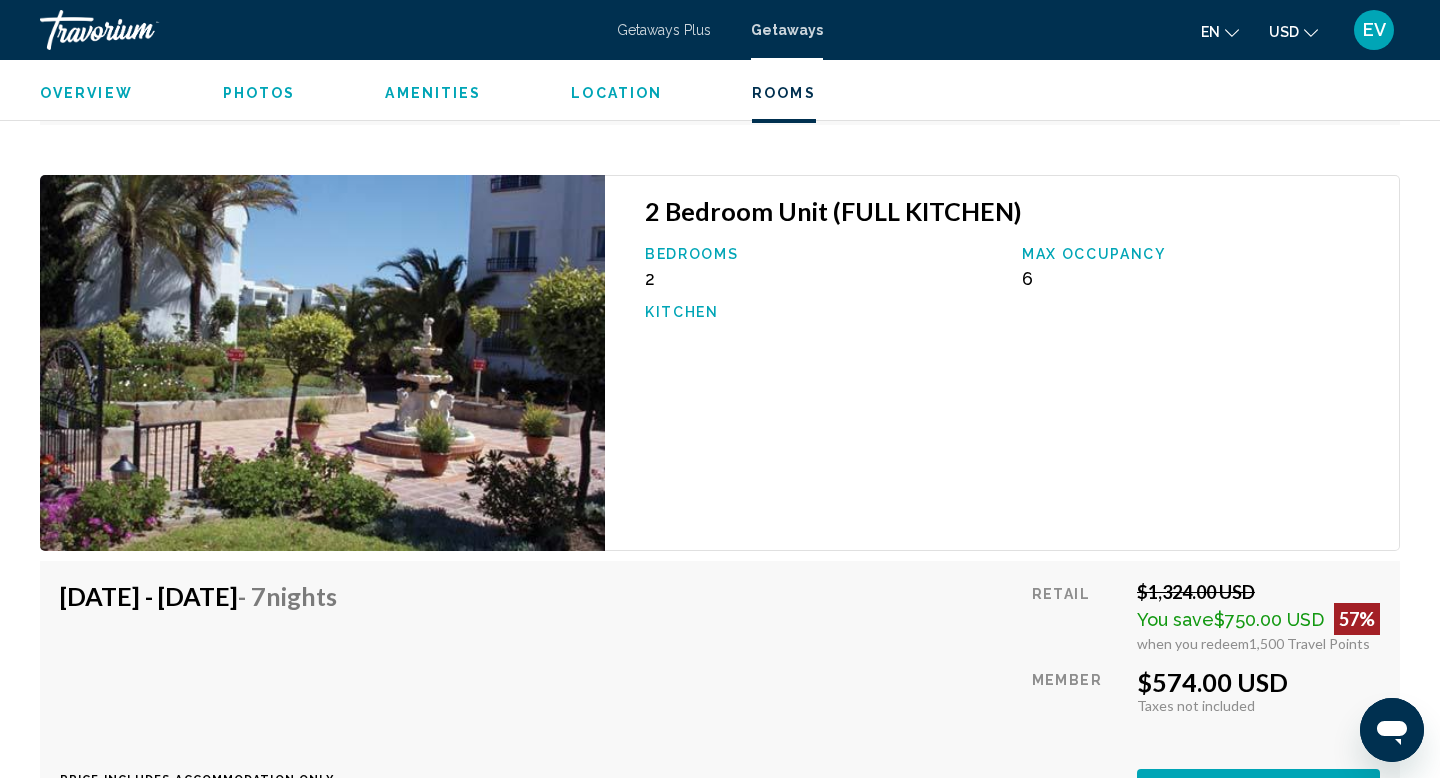 scroll, scrollTop: 4772, scrollLeft: 0, axis: vertical 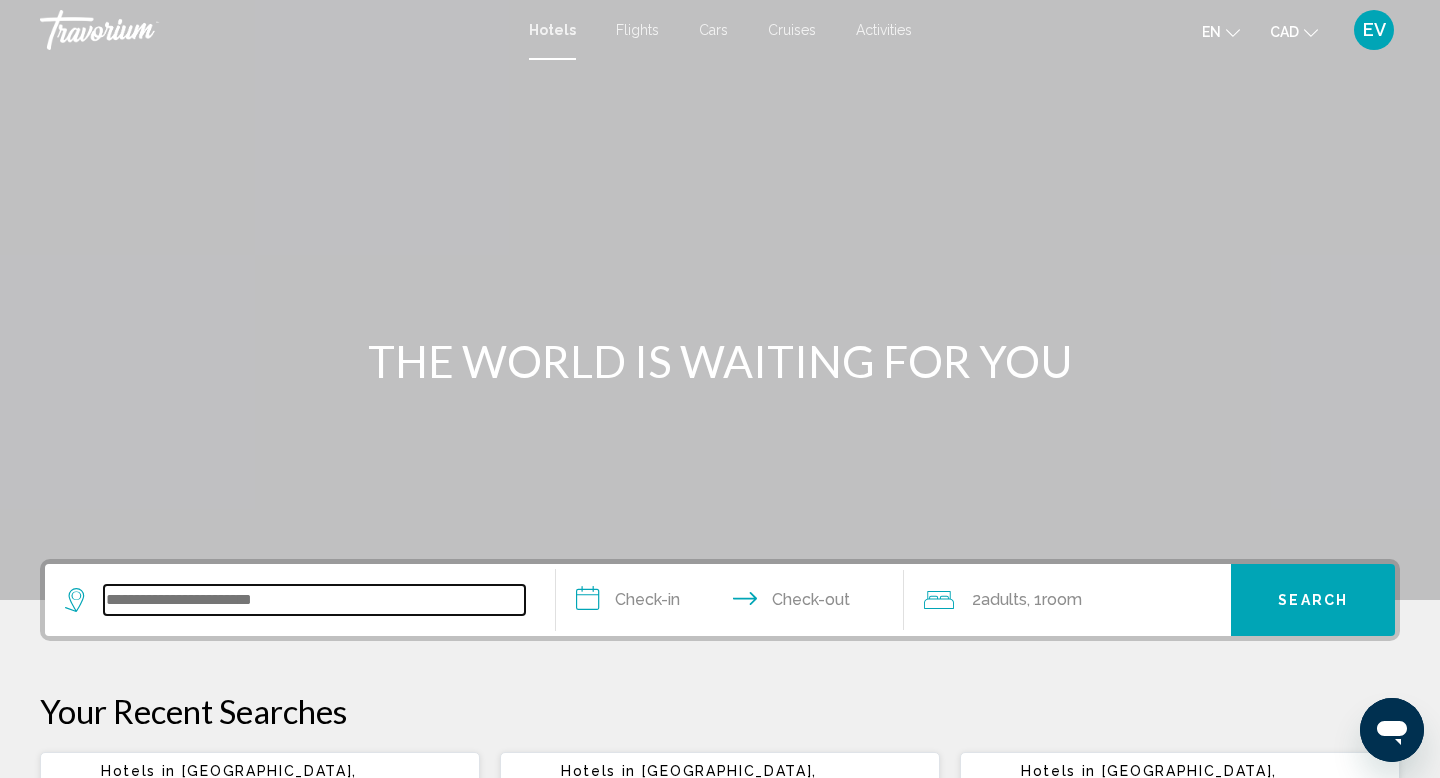 click at bounding box center (314, 600) 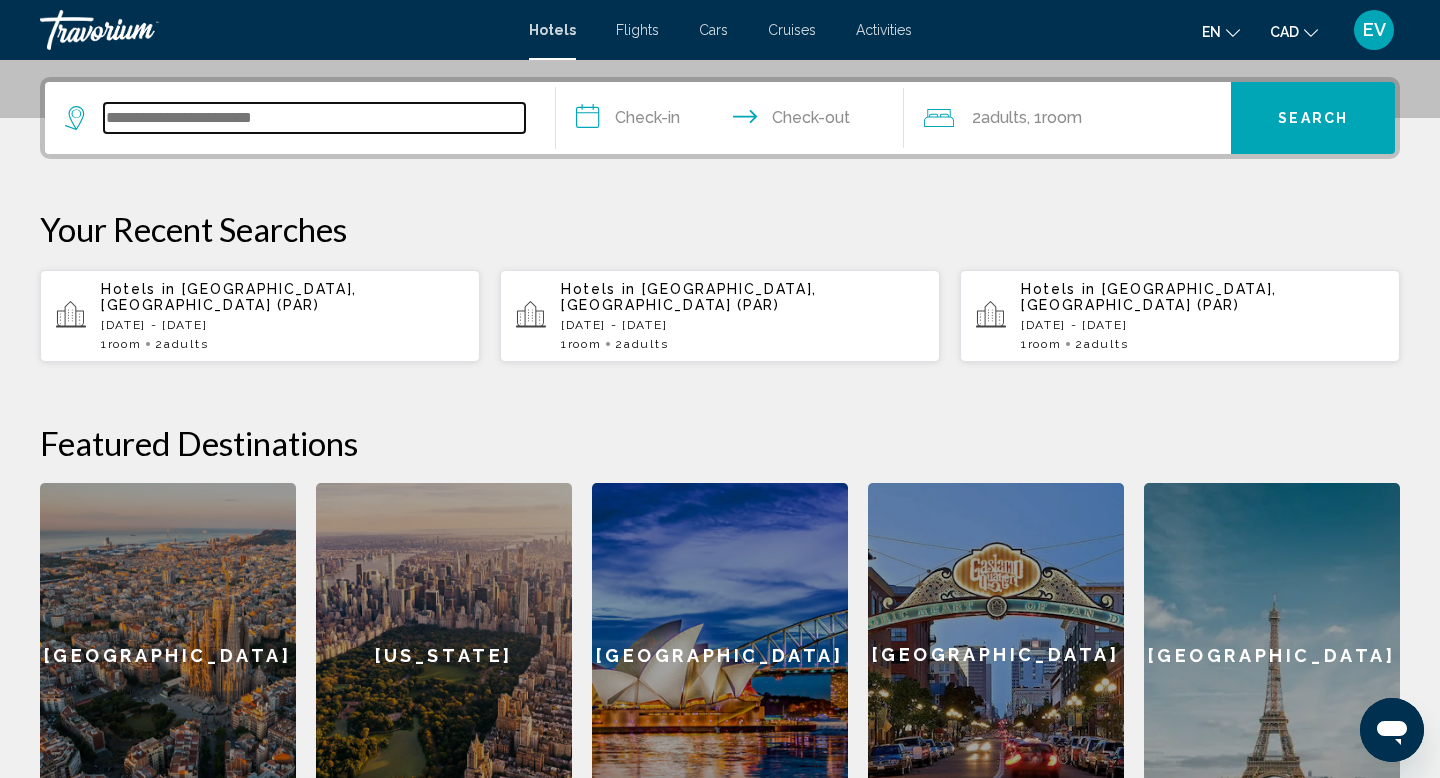 scroll, scrollTop: 494, scrollLeft: 0, axis: vertical 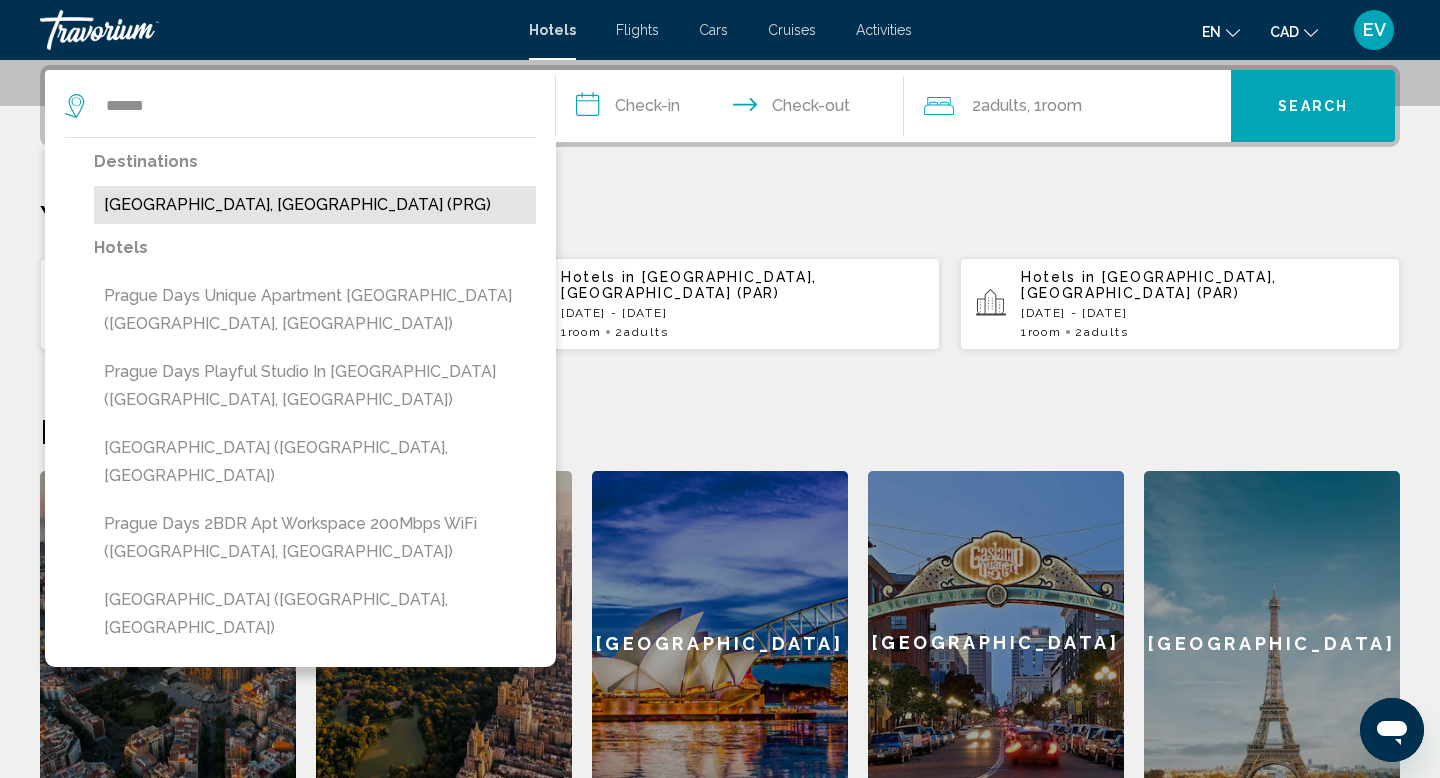 click on "Prague, Czech Republic (PRG)" at bounding box center [315, 205] 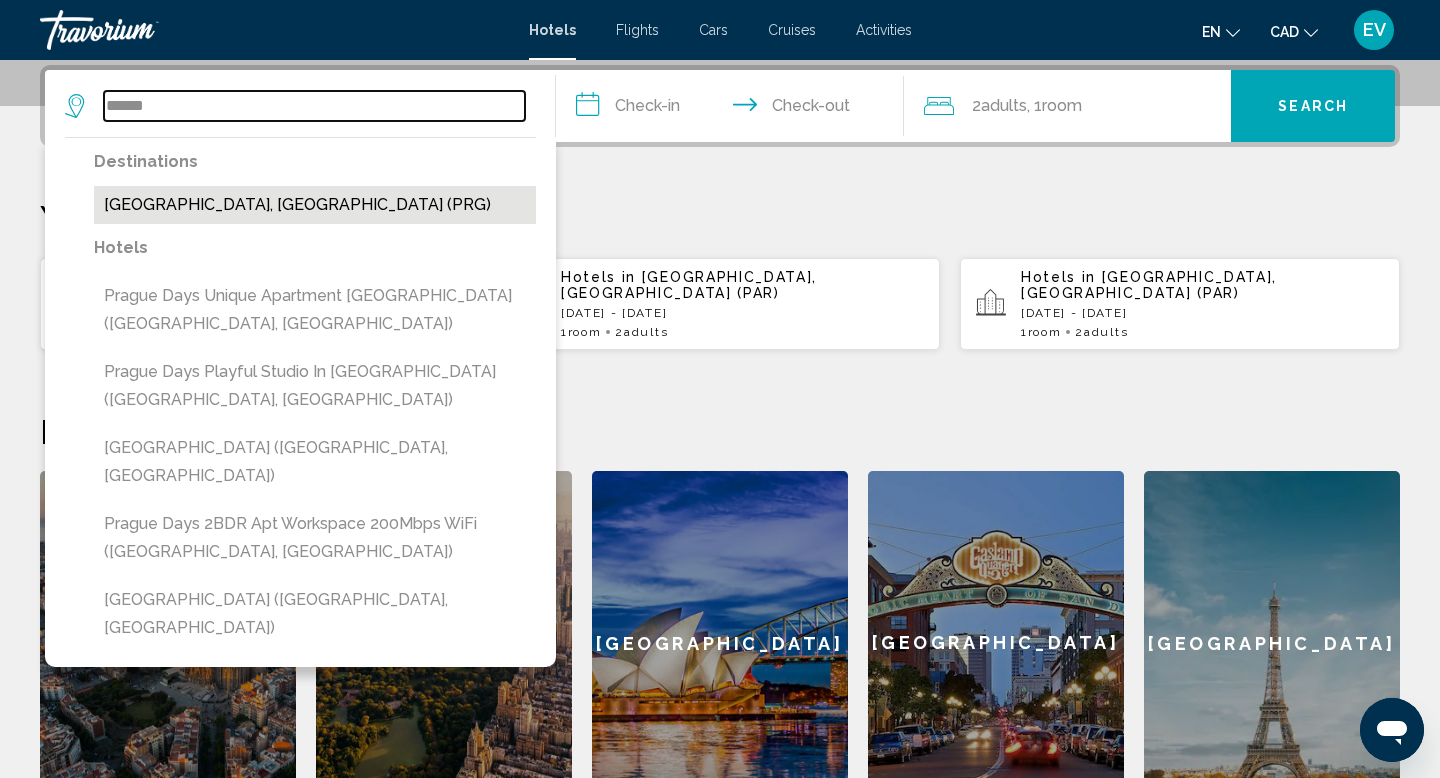 type on "**********" 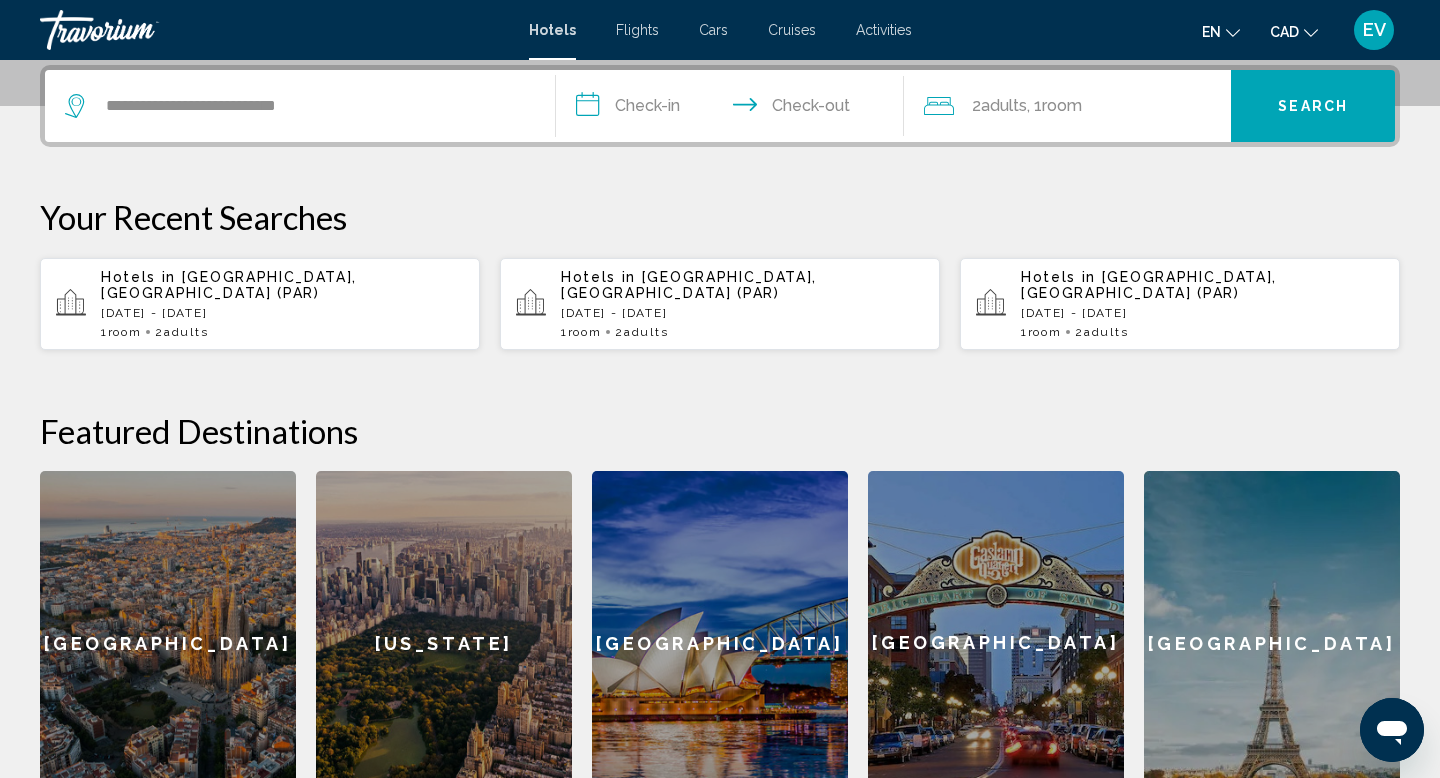 click on "**********" at bounding box center [734, 109] 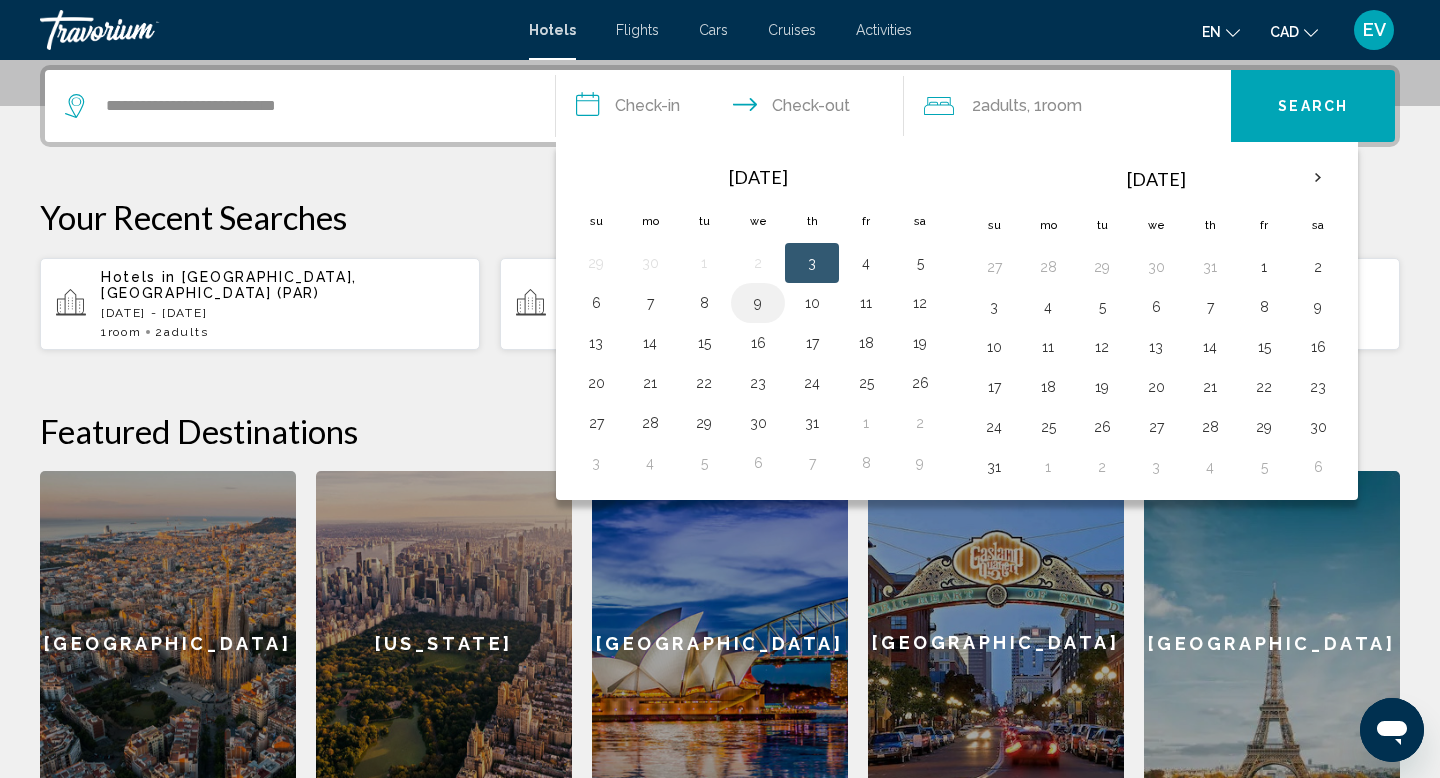 click on "9" at bounding box center [758, 303] 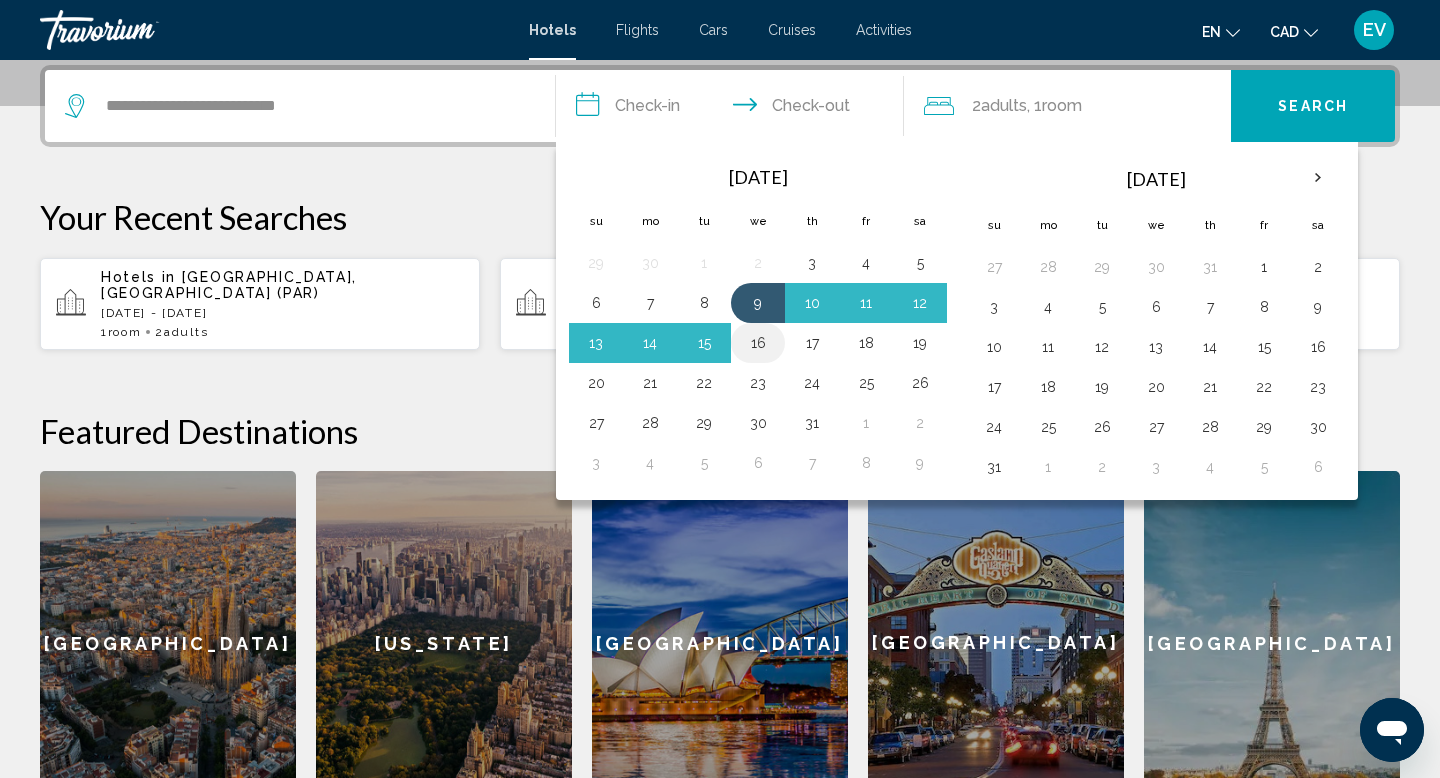 click on "16" at bounding box center (758, 343) 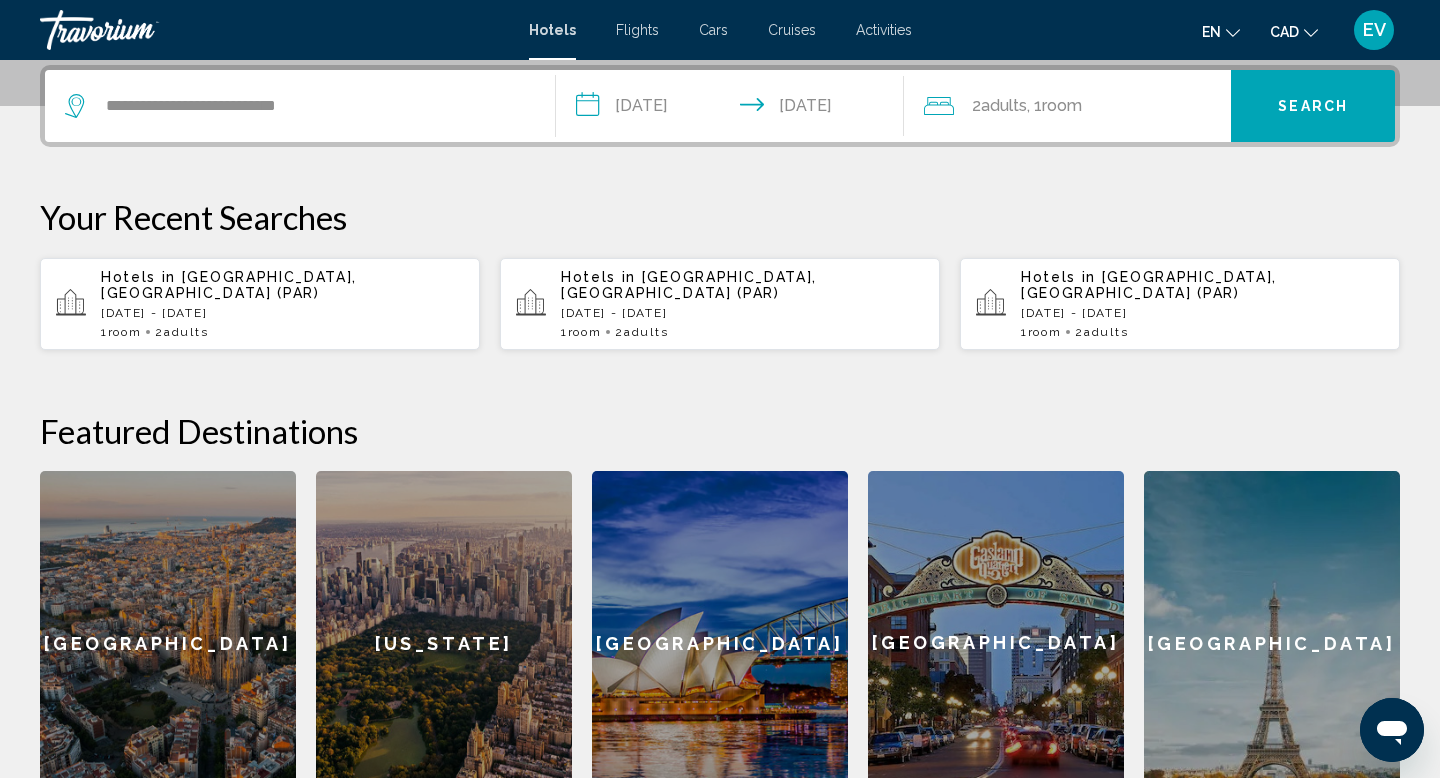 click on "Search" at bounding box center [1313, 107] 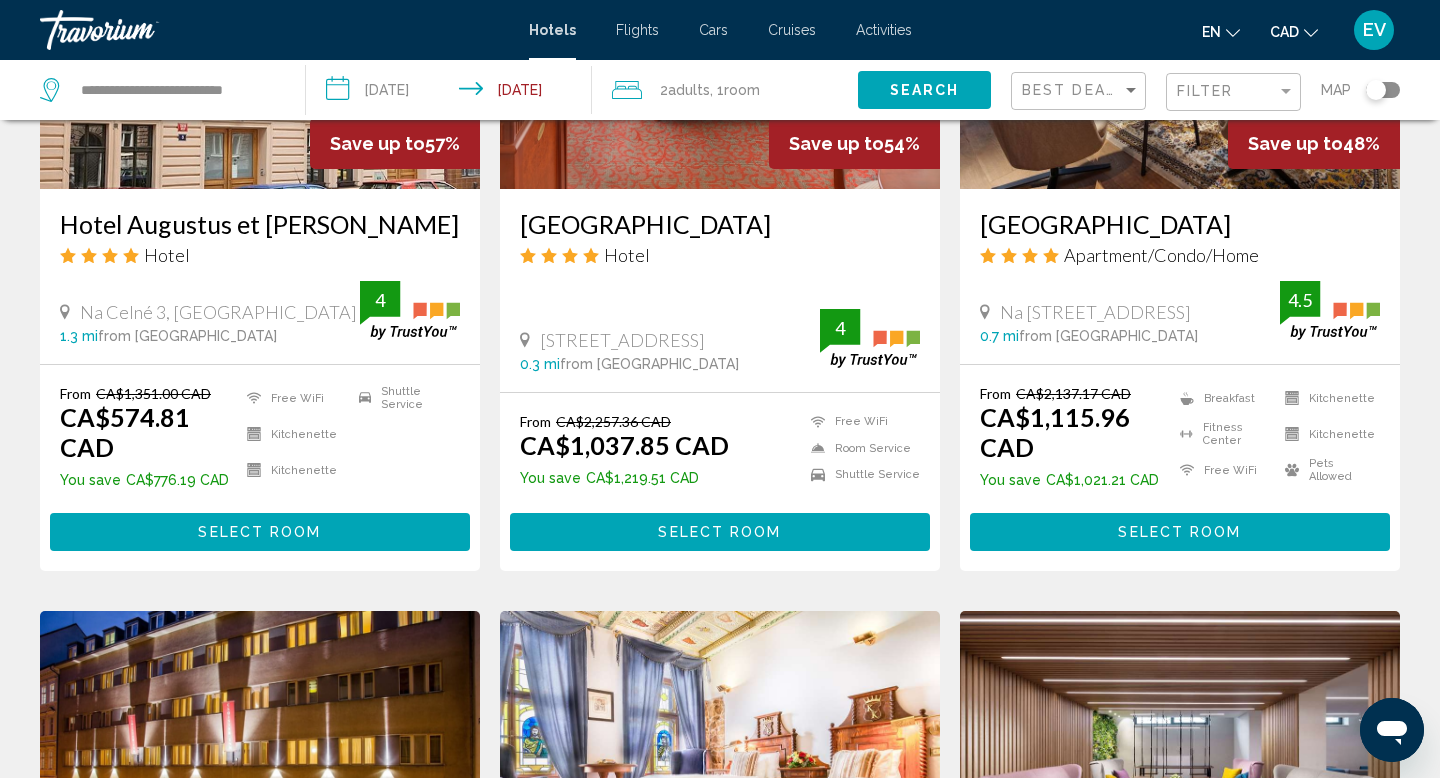 scroll, scrollTop: 1068, scrollLeft: 0, axis: vertical 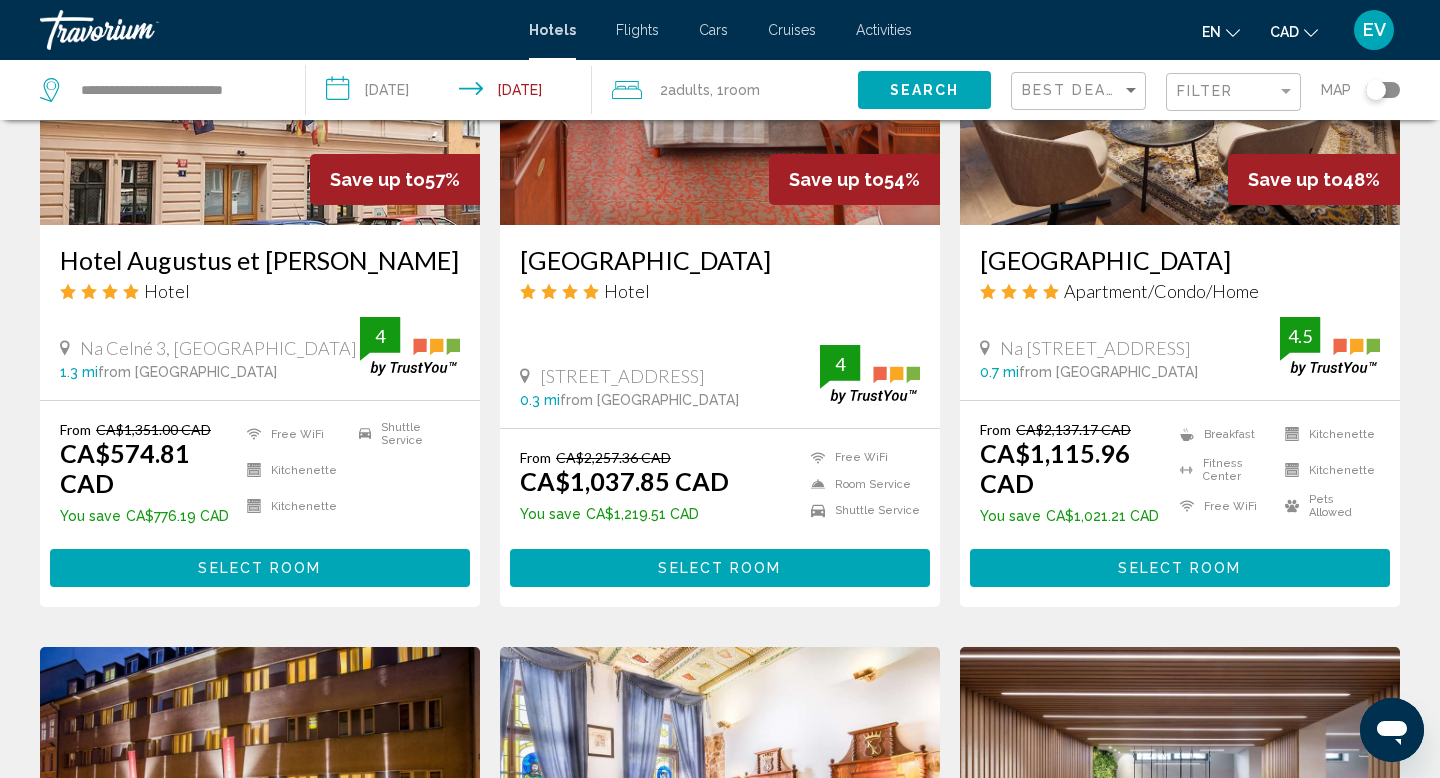 click on "Filter" 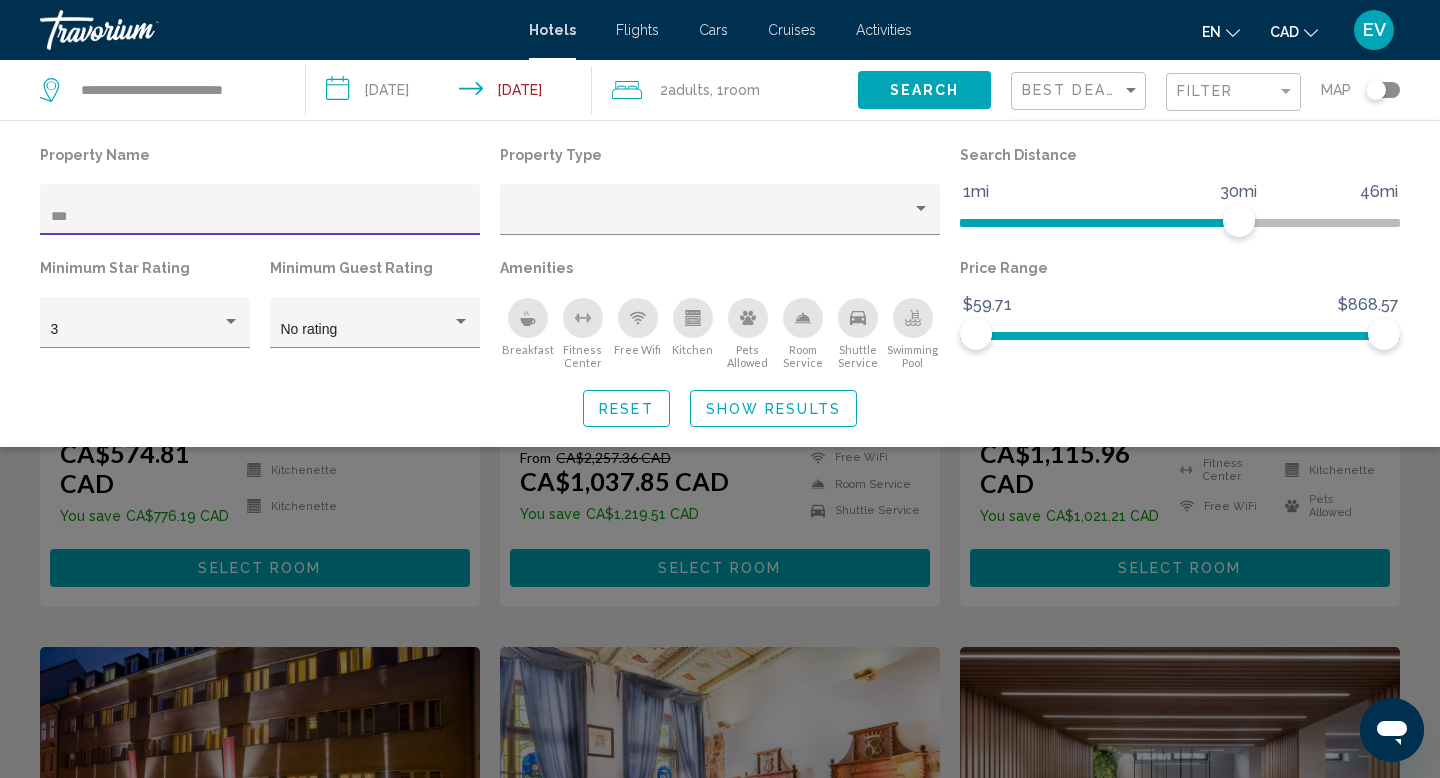 scroll, scrollTop: 0, scrollLeft: 0, axis: both 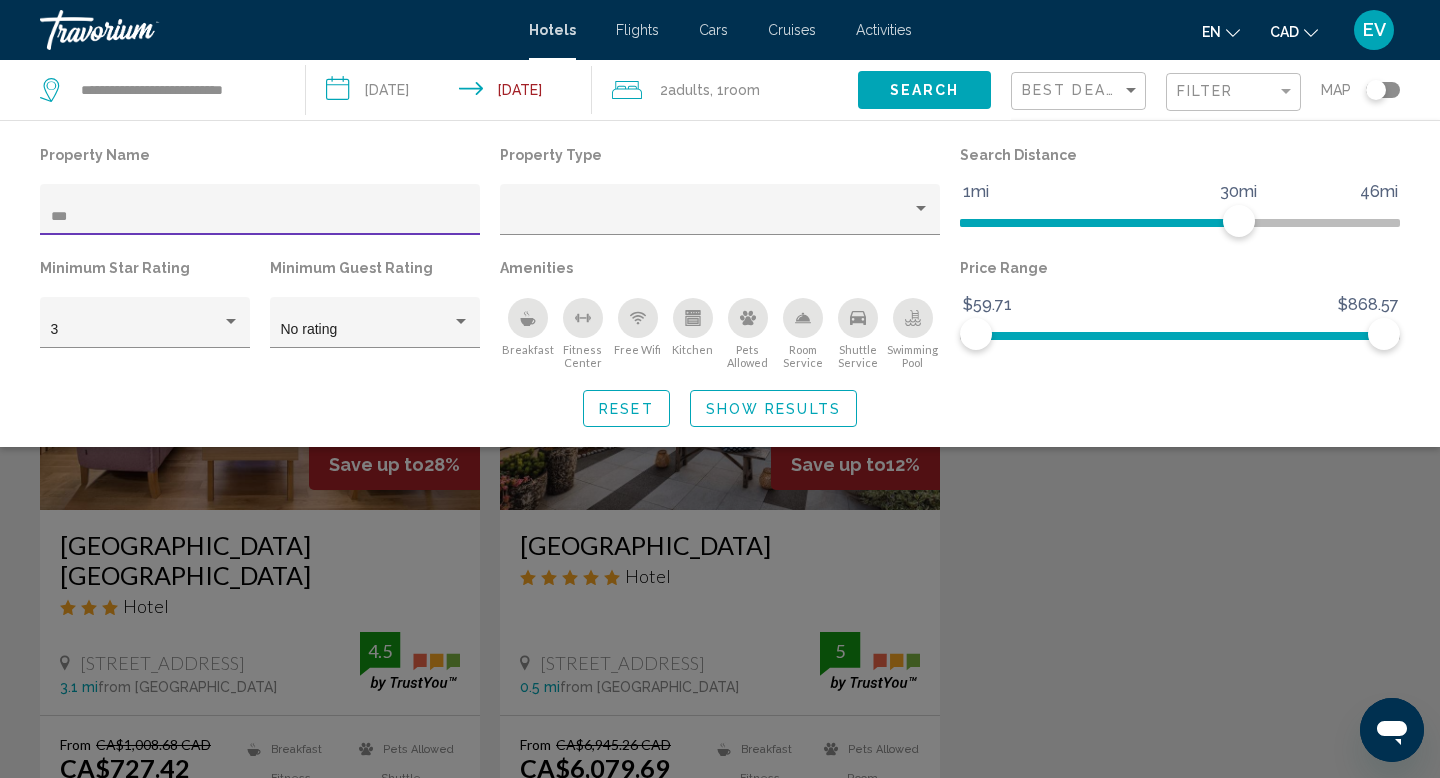type on "***" 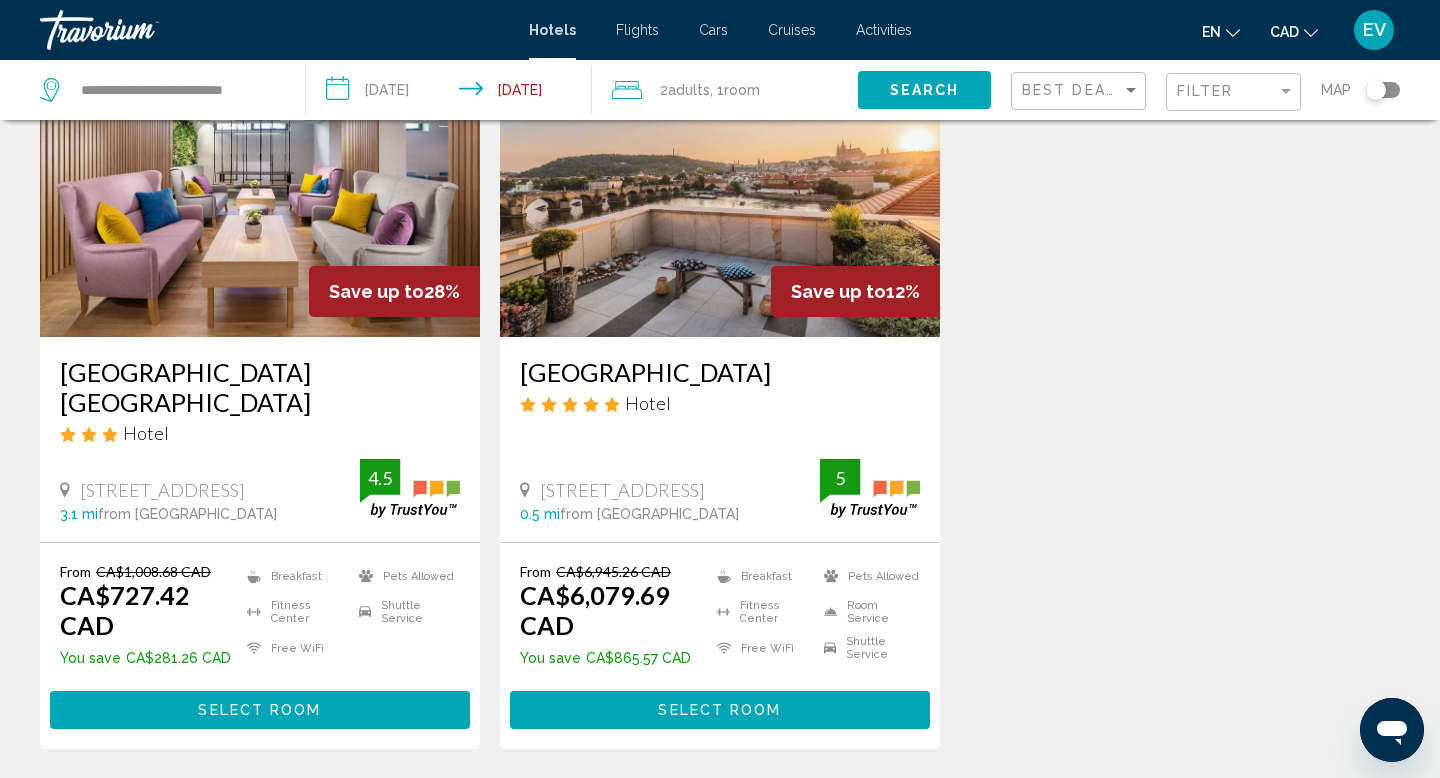 scroll, scrollTop: 187, scrollLeft: 0, axis: vertical 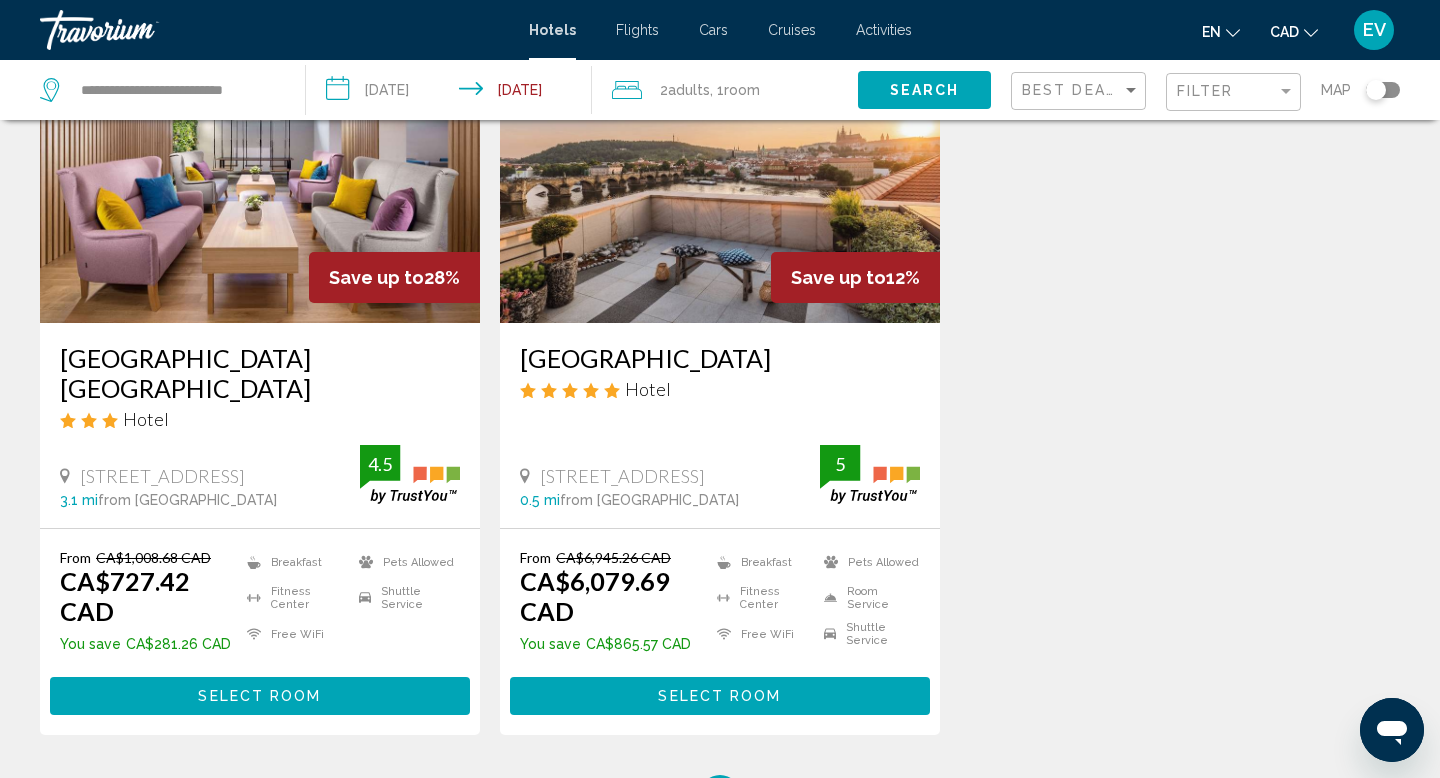 click on "Select Room" at bounding box center (259, 697) 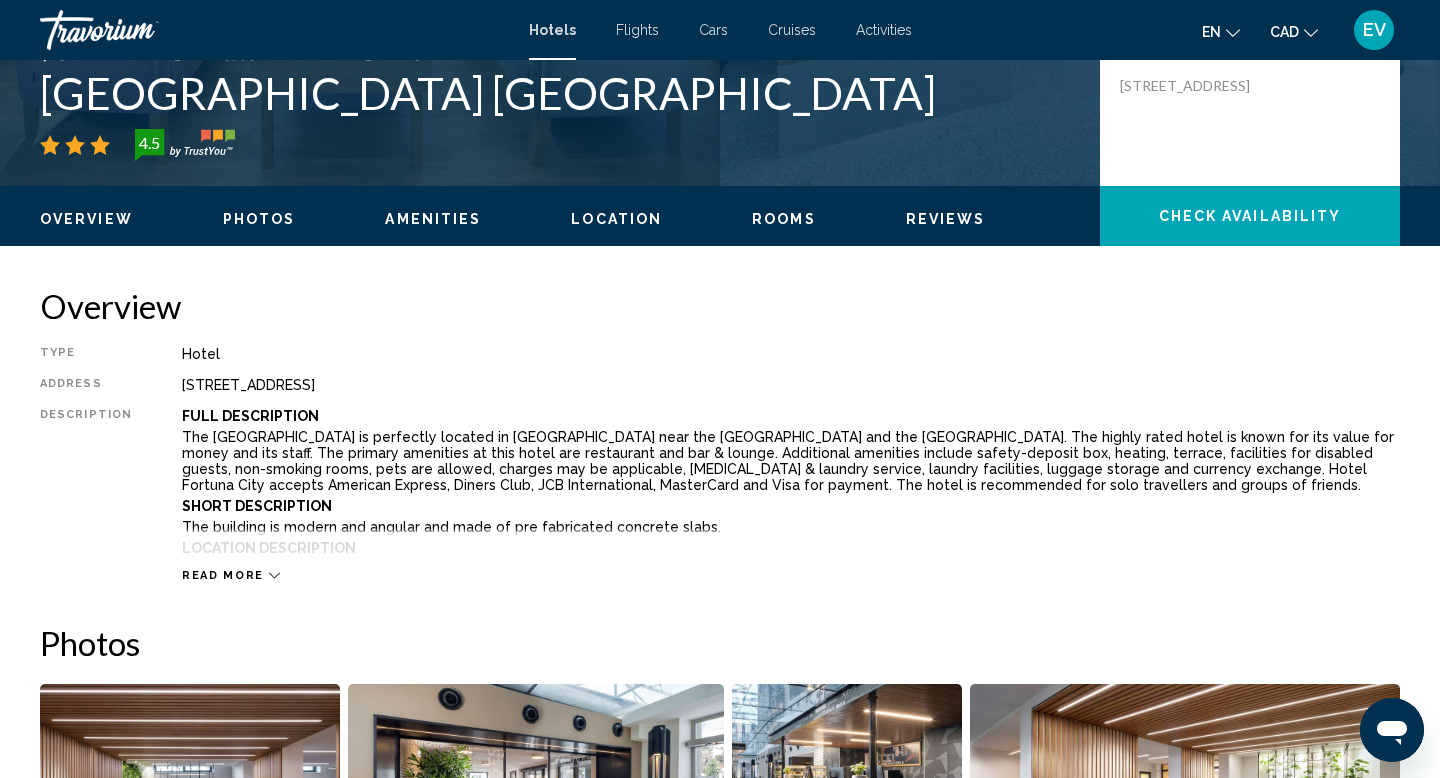 scroll, scrollTop: 498, scrollLeft: 0, axis: vertical 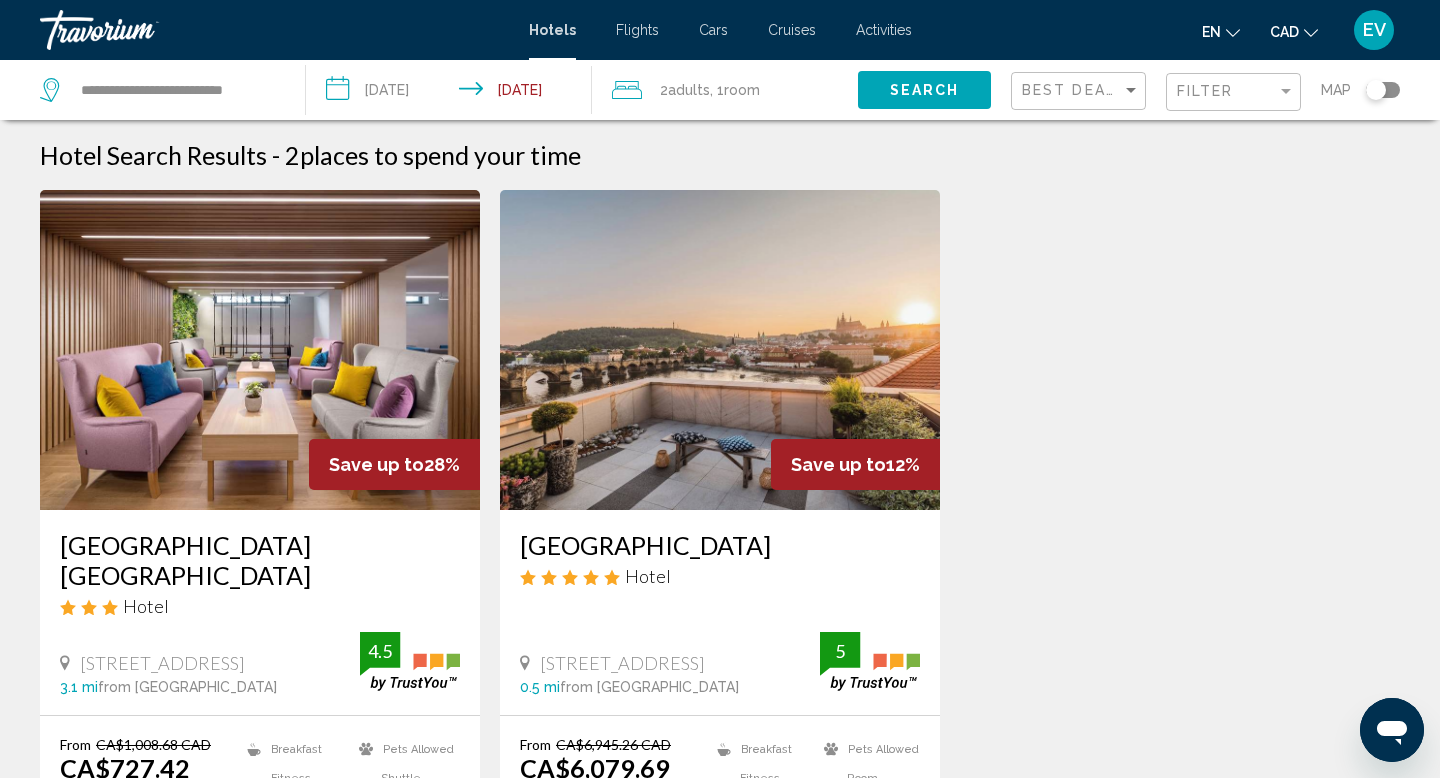 click on "2  Adult Adults" 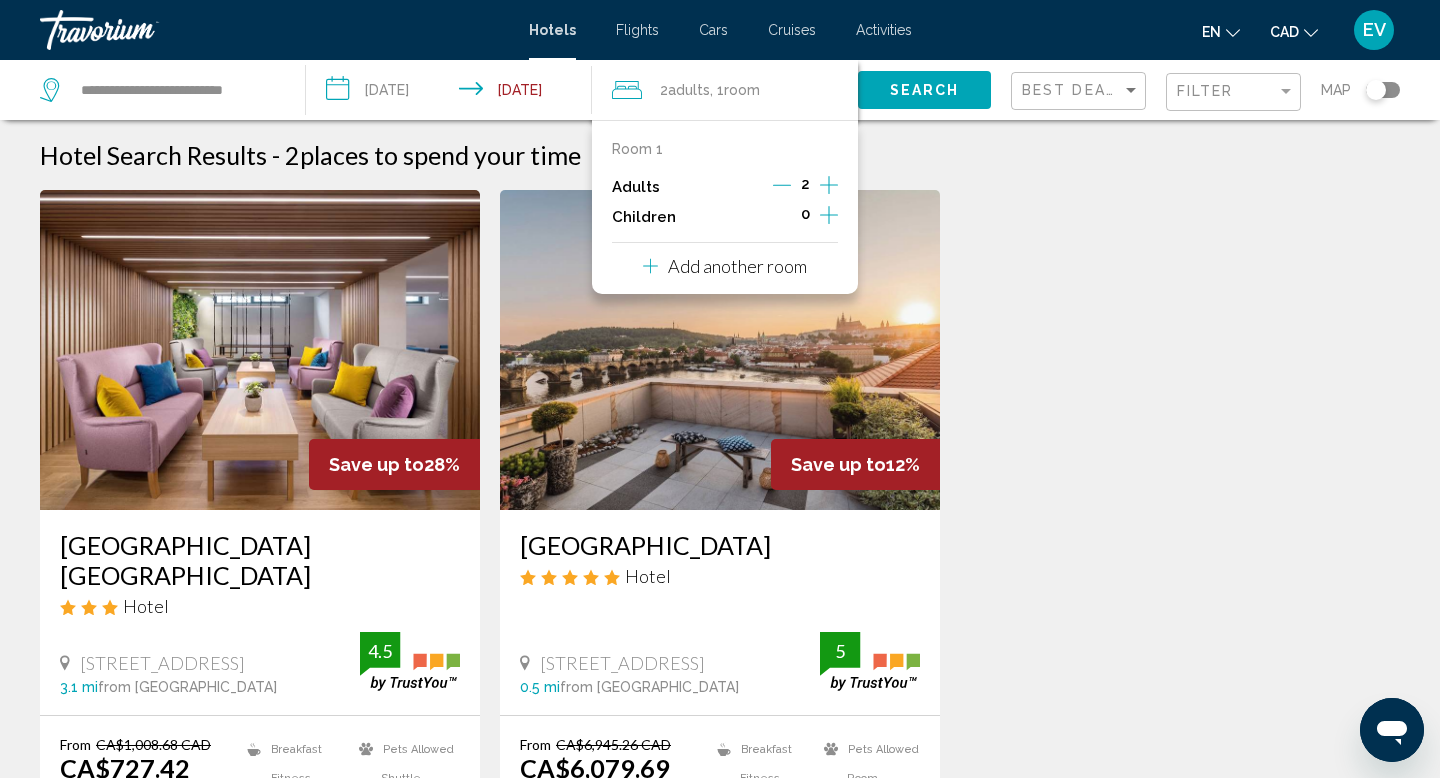 click 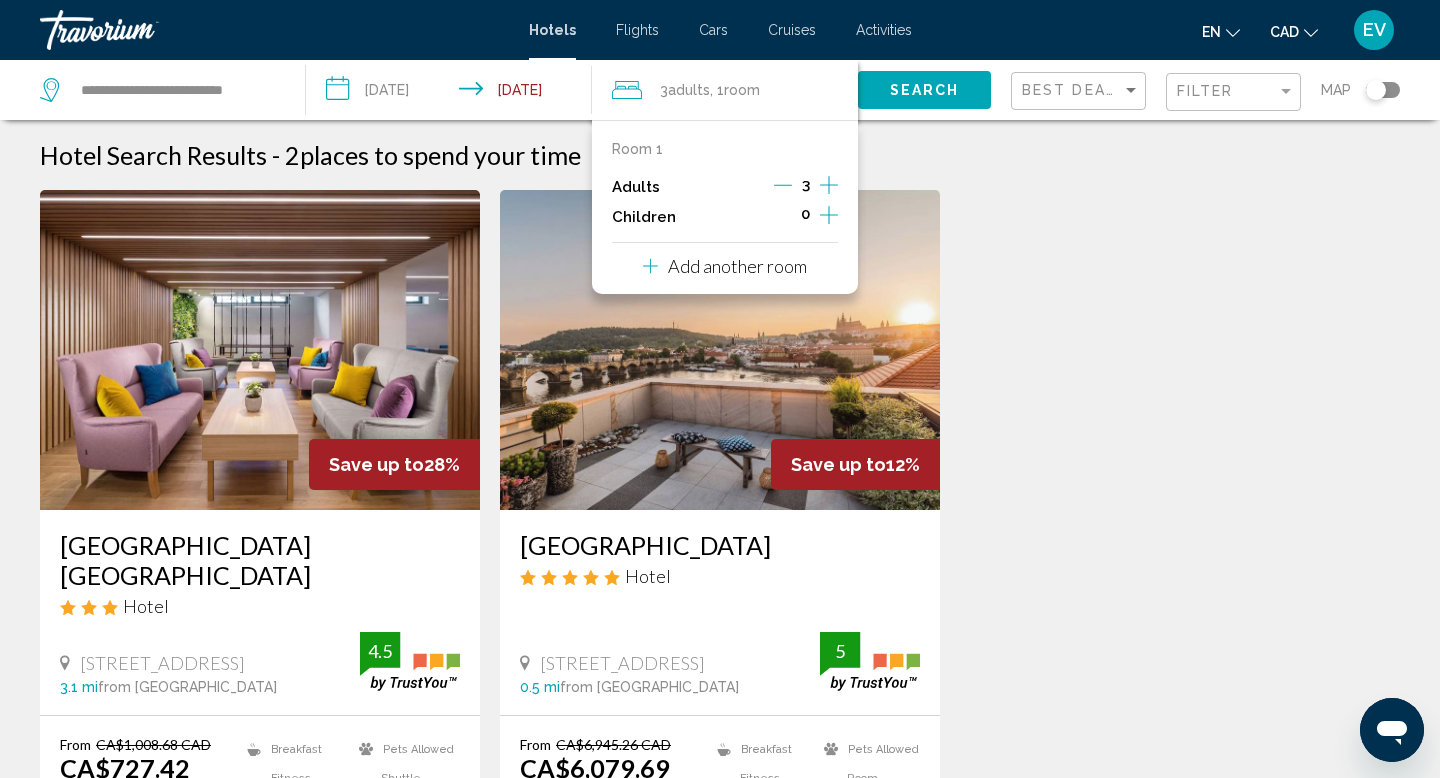 click on "Search" 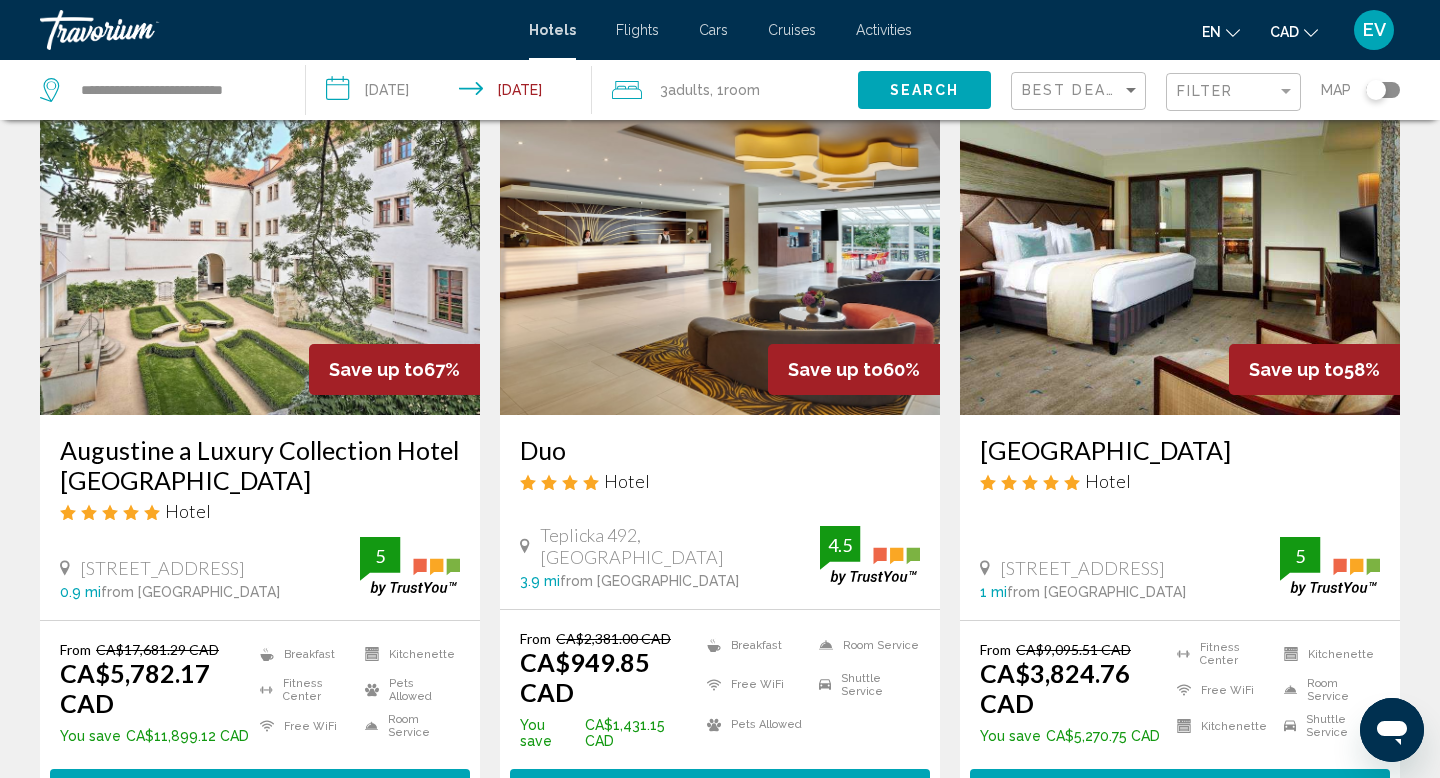 scroll, scrollTop: 0, scrollLeft: 0, axis: both 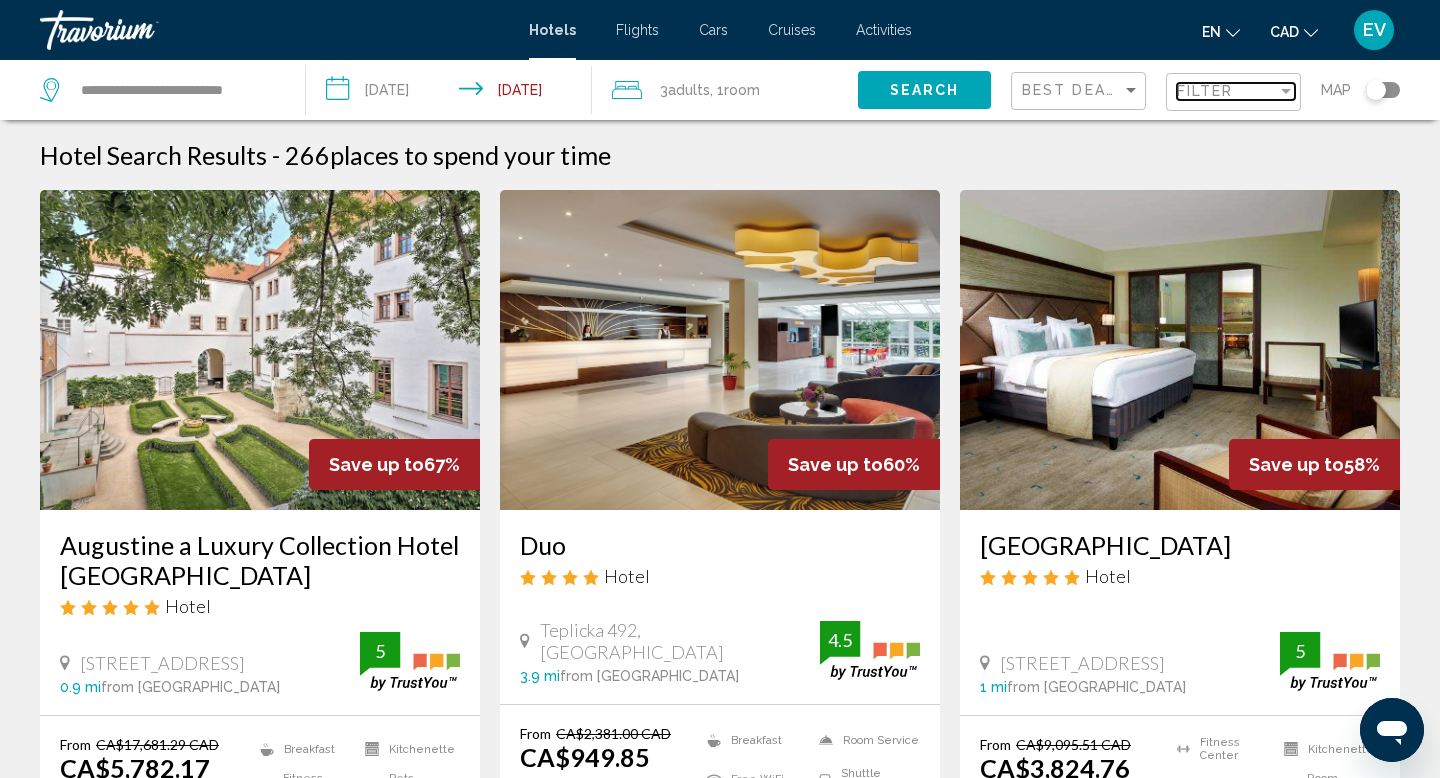 click on "Filter" at bounding box center (1205, 91) 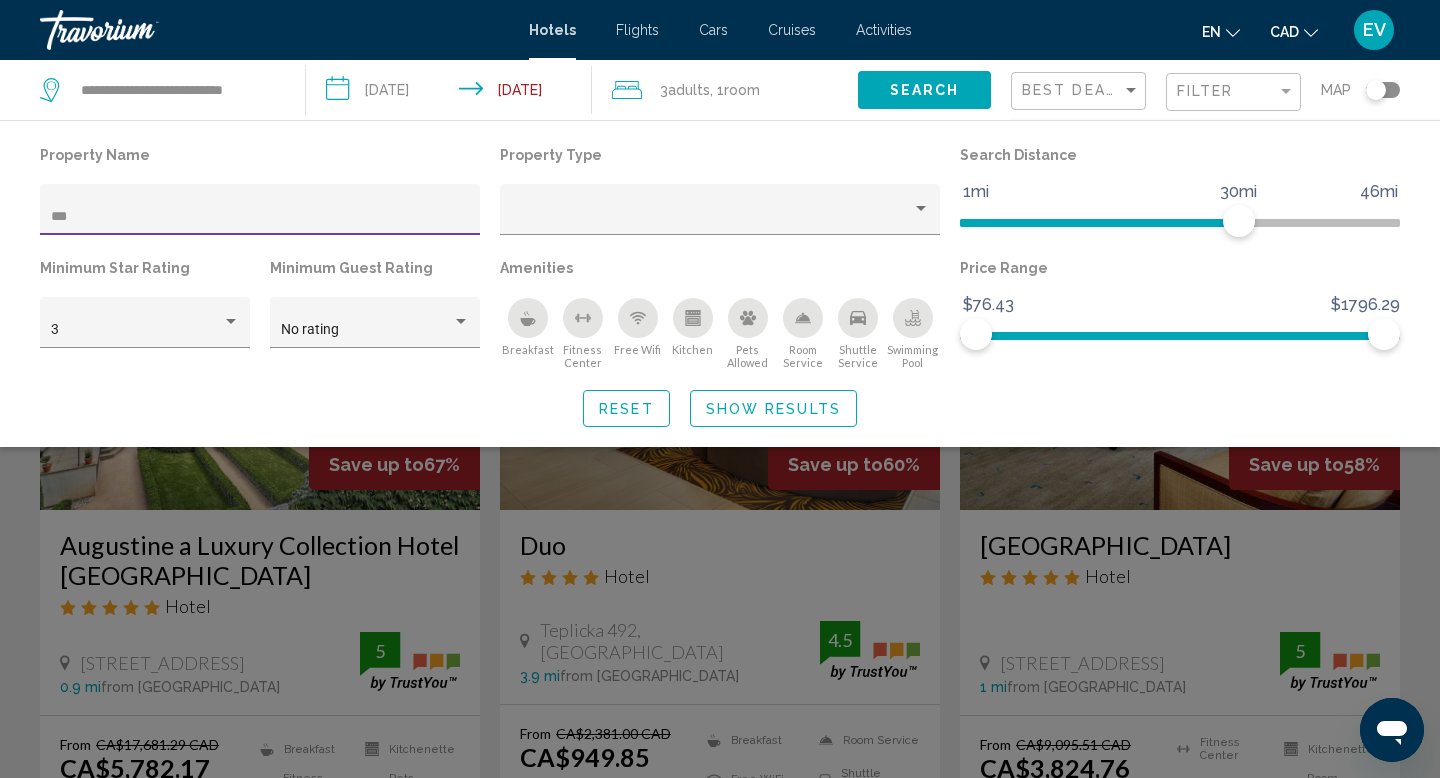 type on "****" 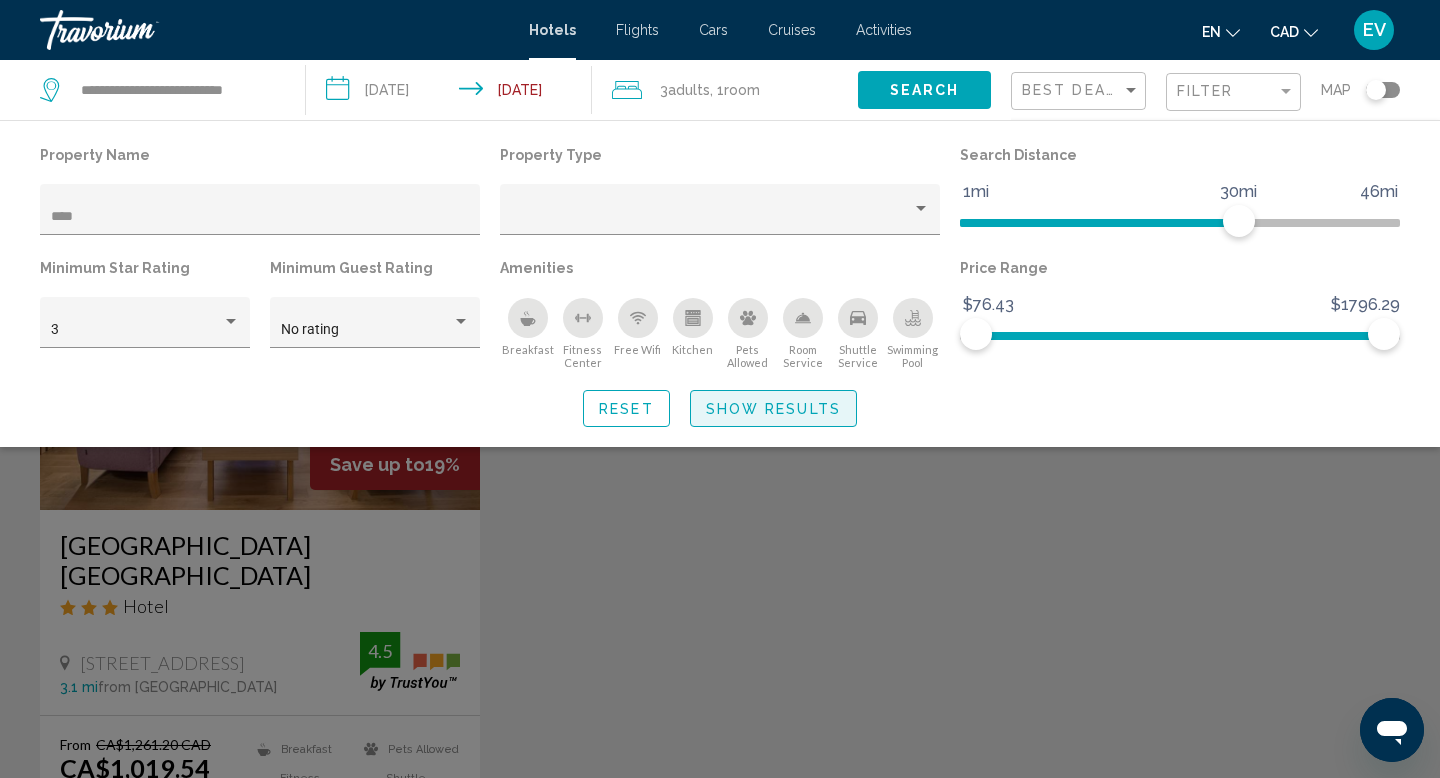 click on "Show Results" 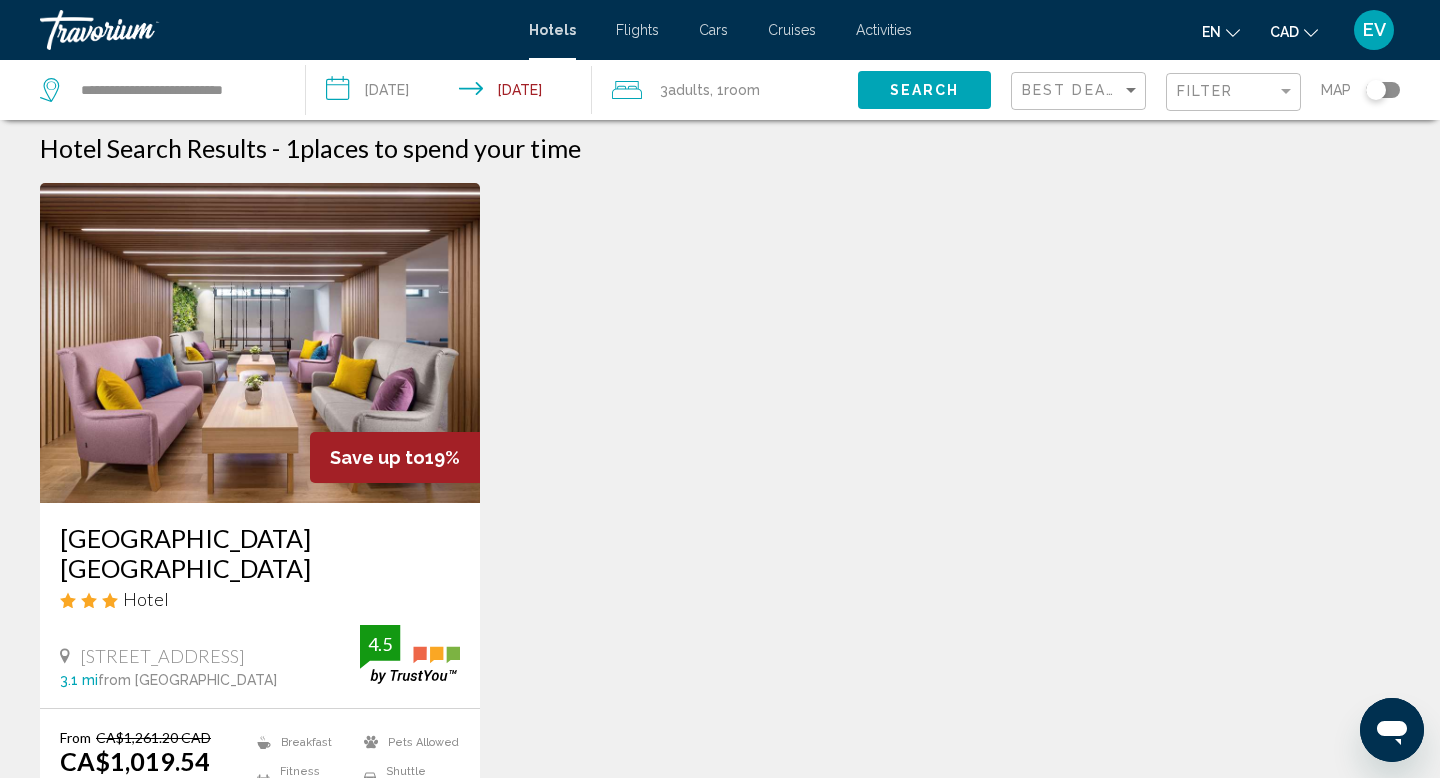 scroll, scrollTop: 11, scrollLeft: 0, axis: vertical 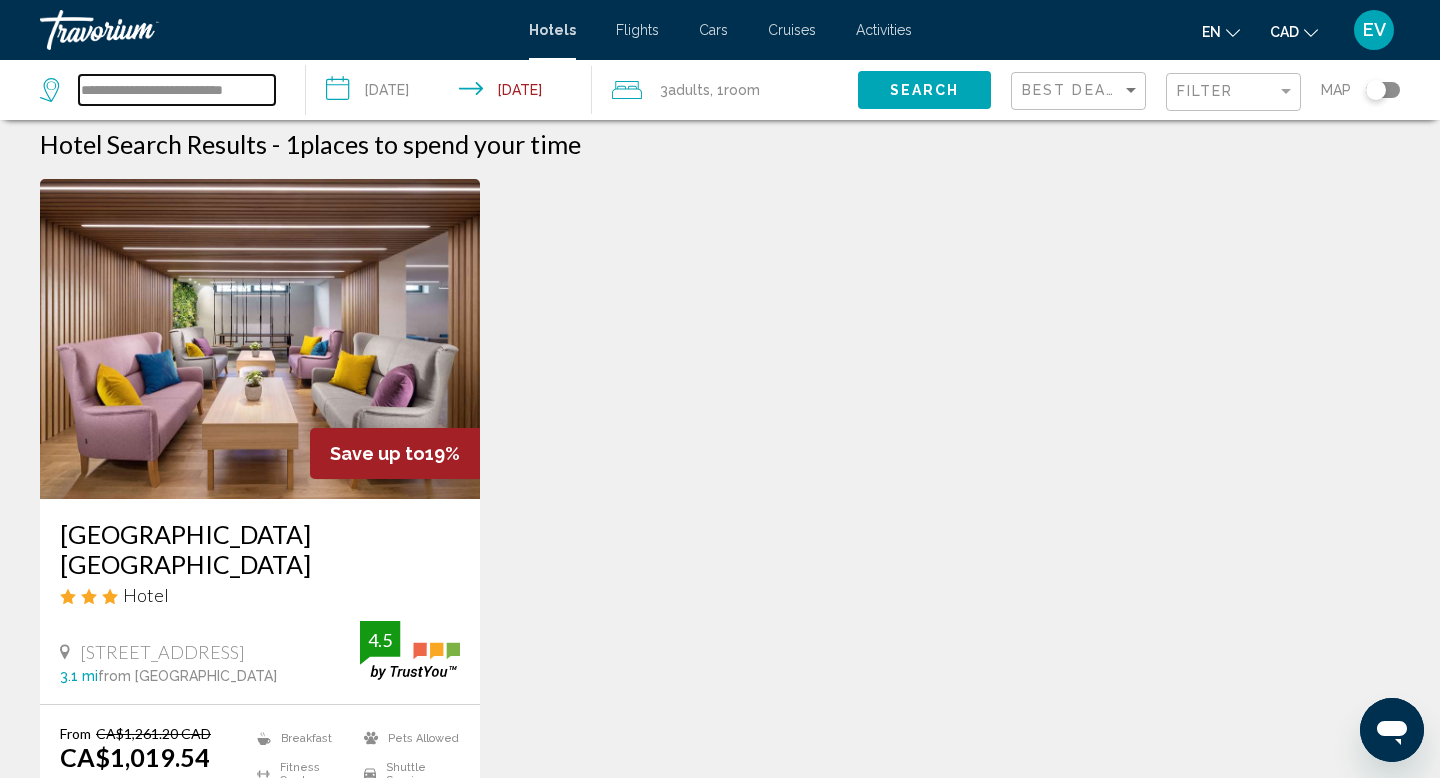 click on "**********" at bounding box center [177, 90] 